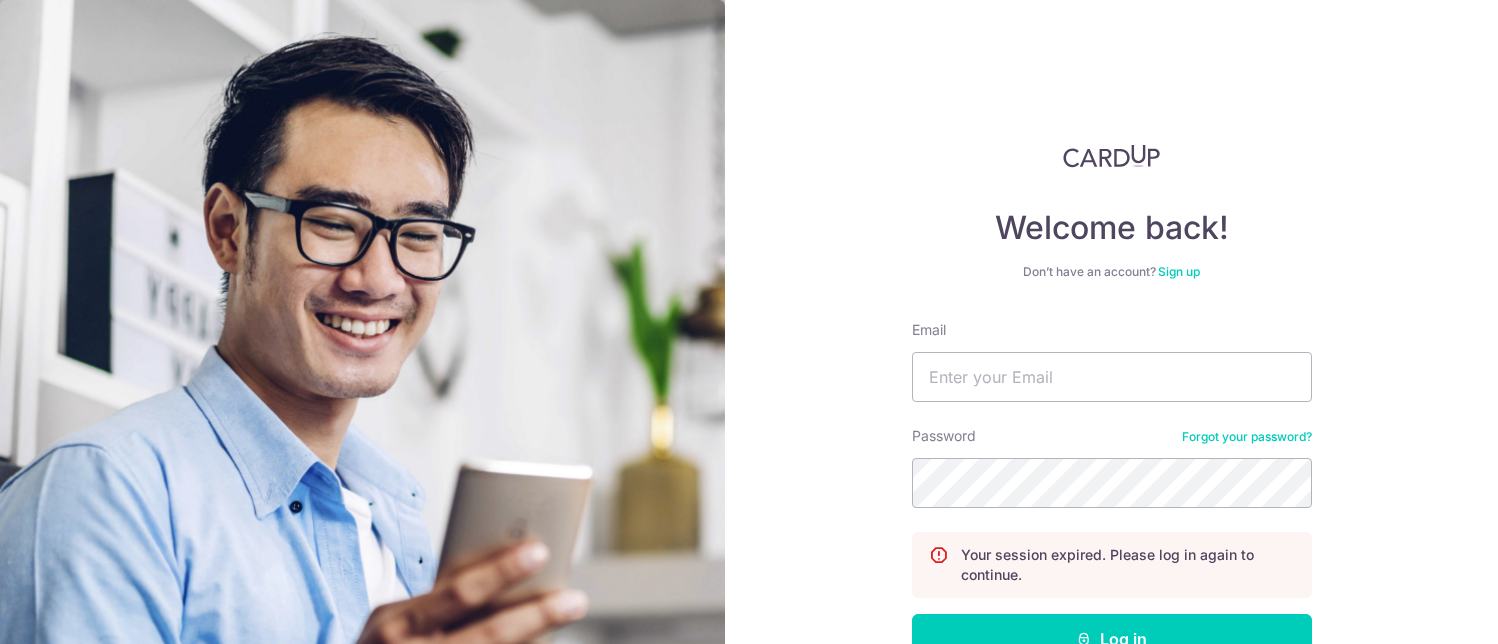 scroll, scrollTop: 0, scrollLeft: 0, axis: both 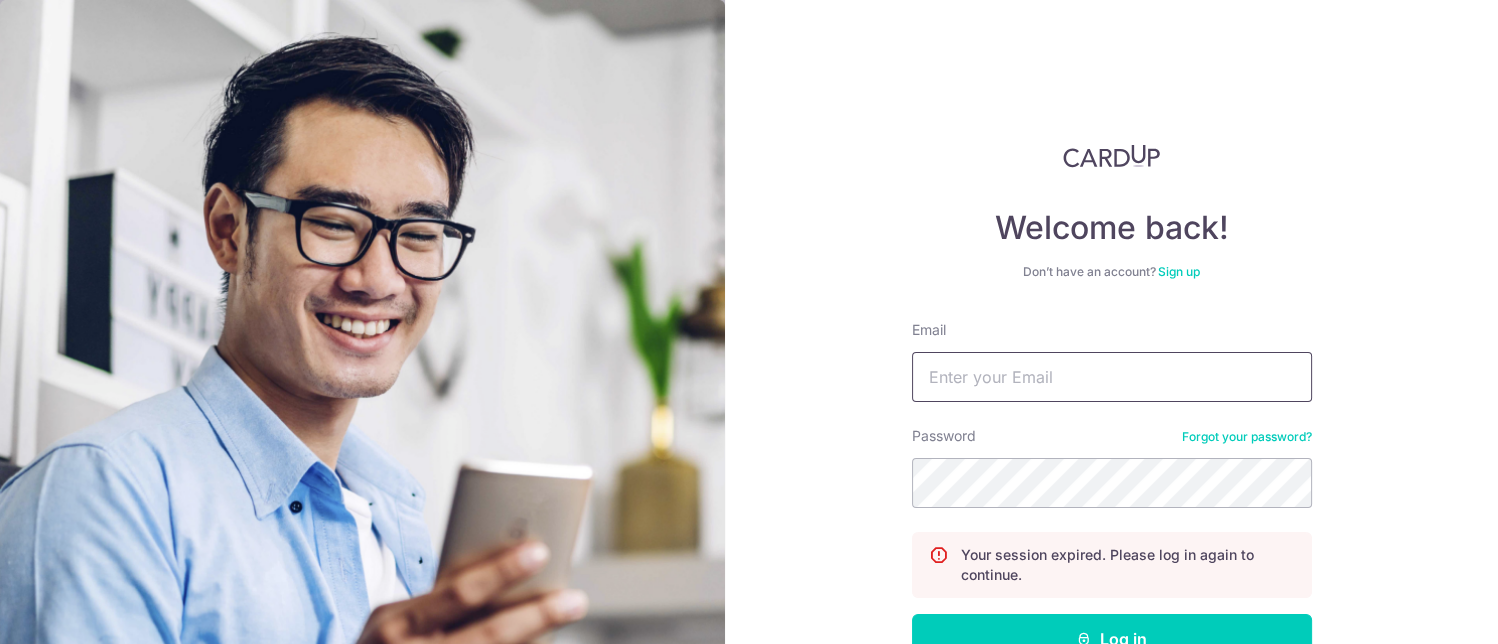 type on "[EMAIL]" 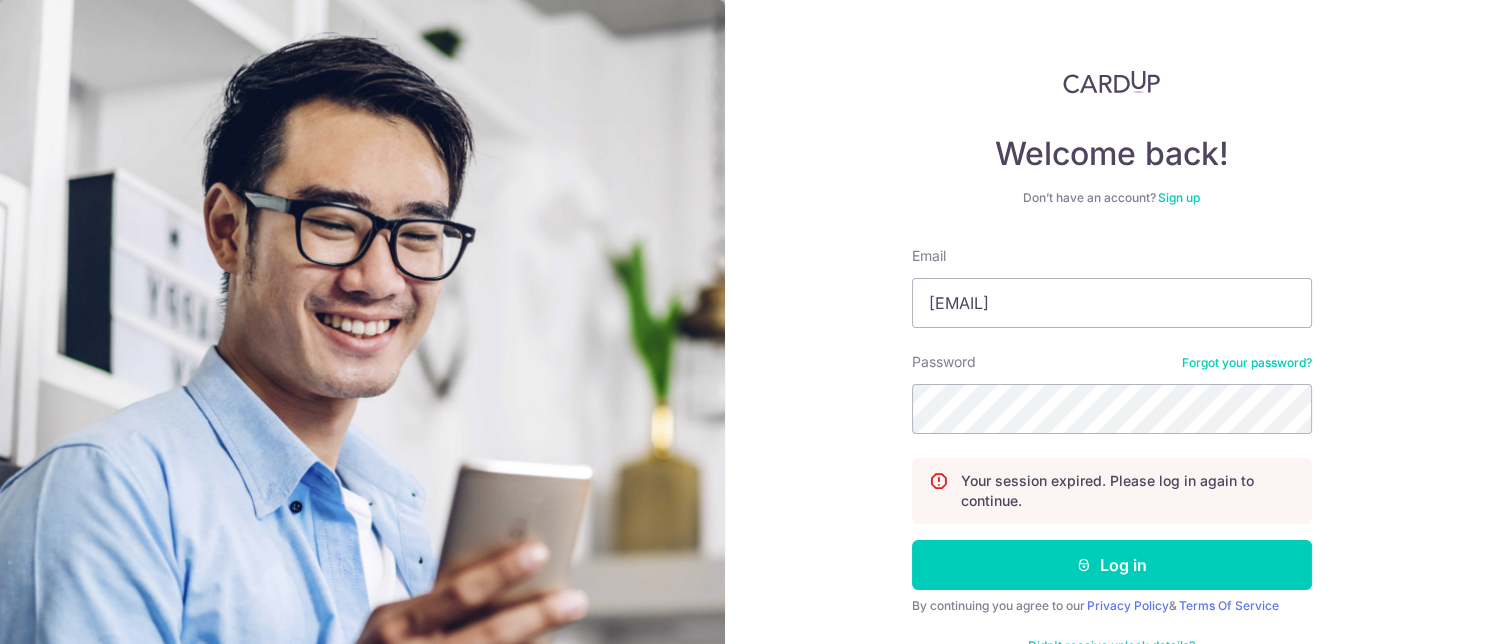 scroll, scrollTop: 130, scrollLeft: 0, axis: vertical 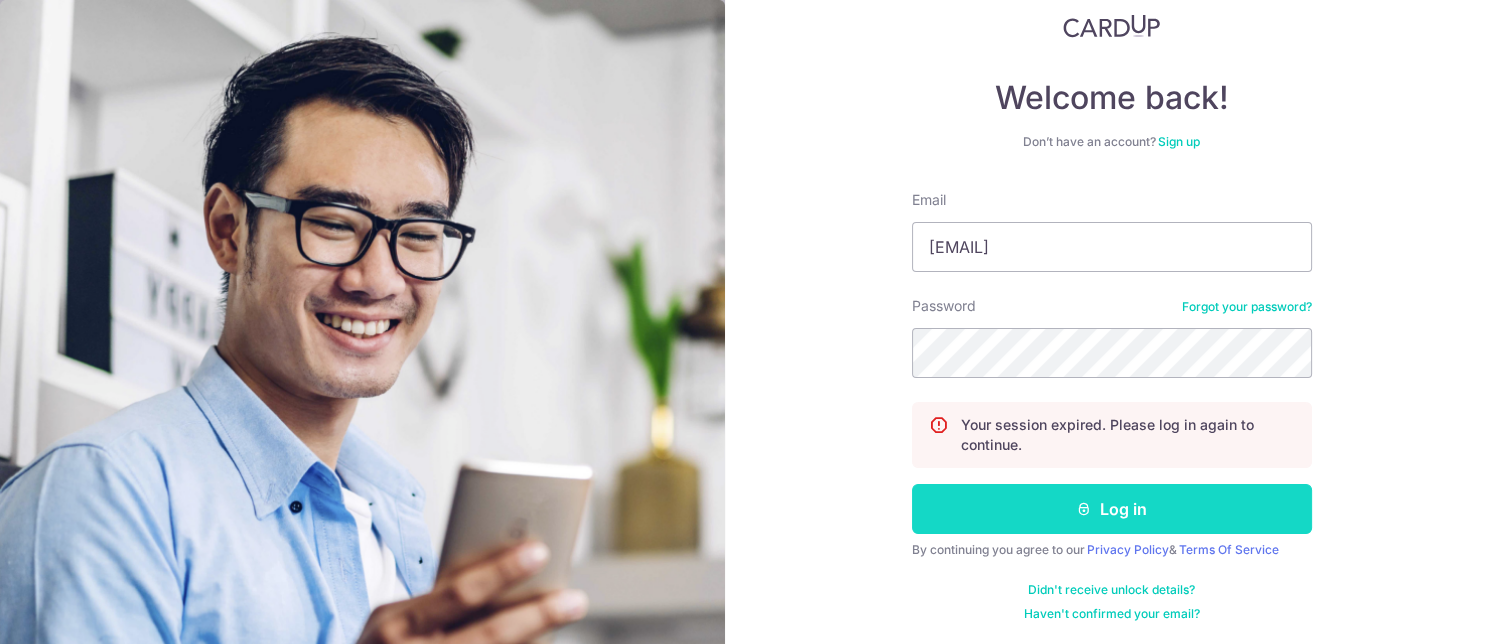 click on "Email
[EMAIL]
Password
Forgot your password?
Your session expired. Please log in again to continue.
Log in
By continuing you agree to our
Privacy Policy
&  Terms Of Service
Didn't receive unlock details?
Haven't confirmed your email?" at bounding box center [1112, 406] 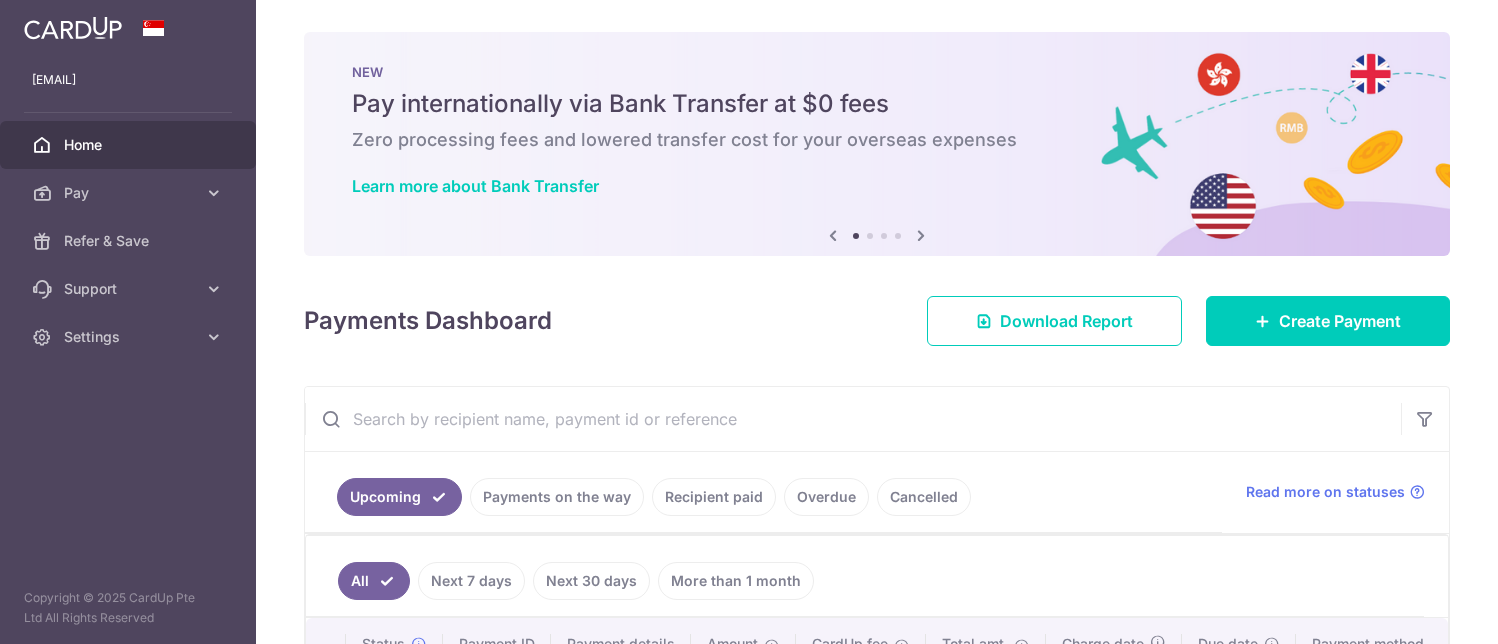 scroll, scrollTop: 0, scrollLeft: 0, axis: both 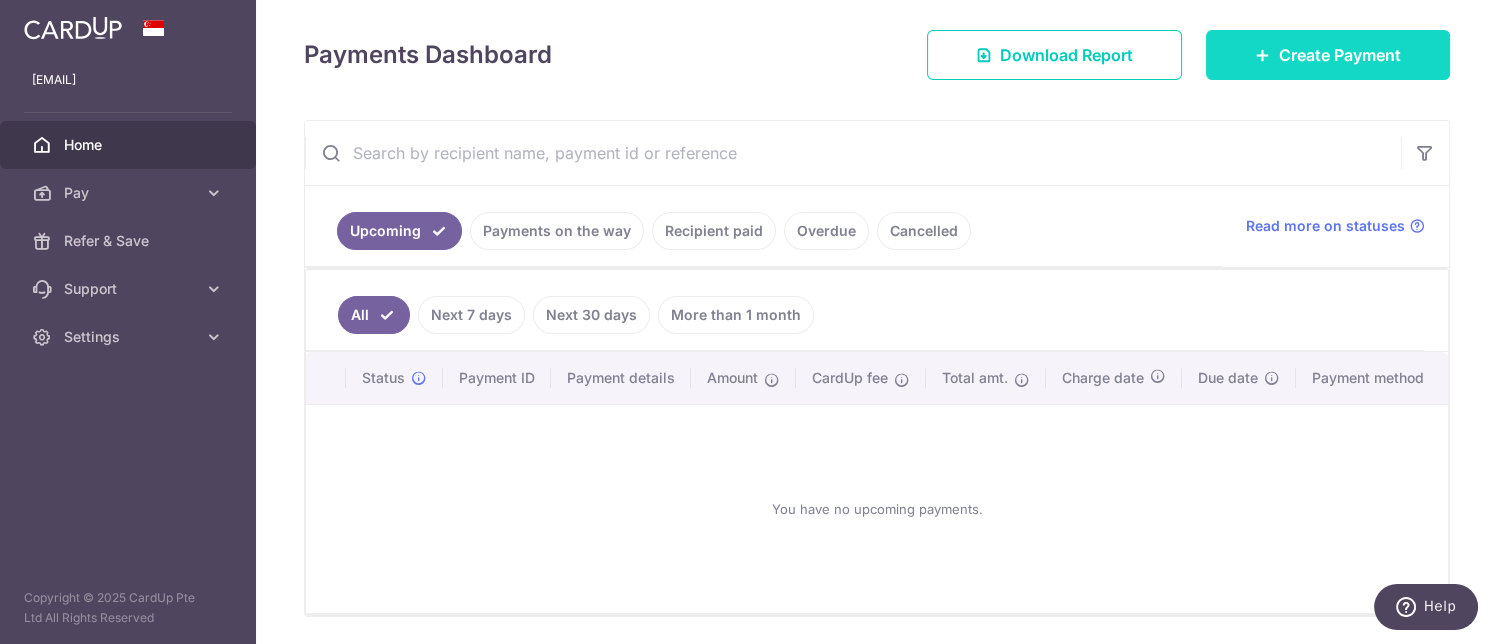 click on "Create Payment" at bounding box center [1340, 55] 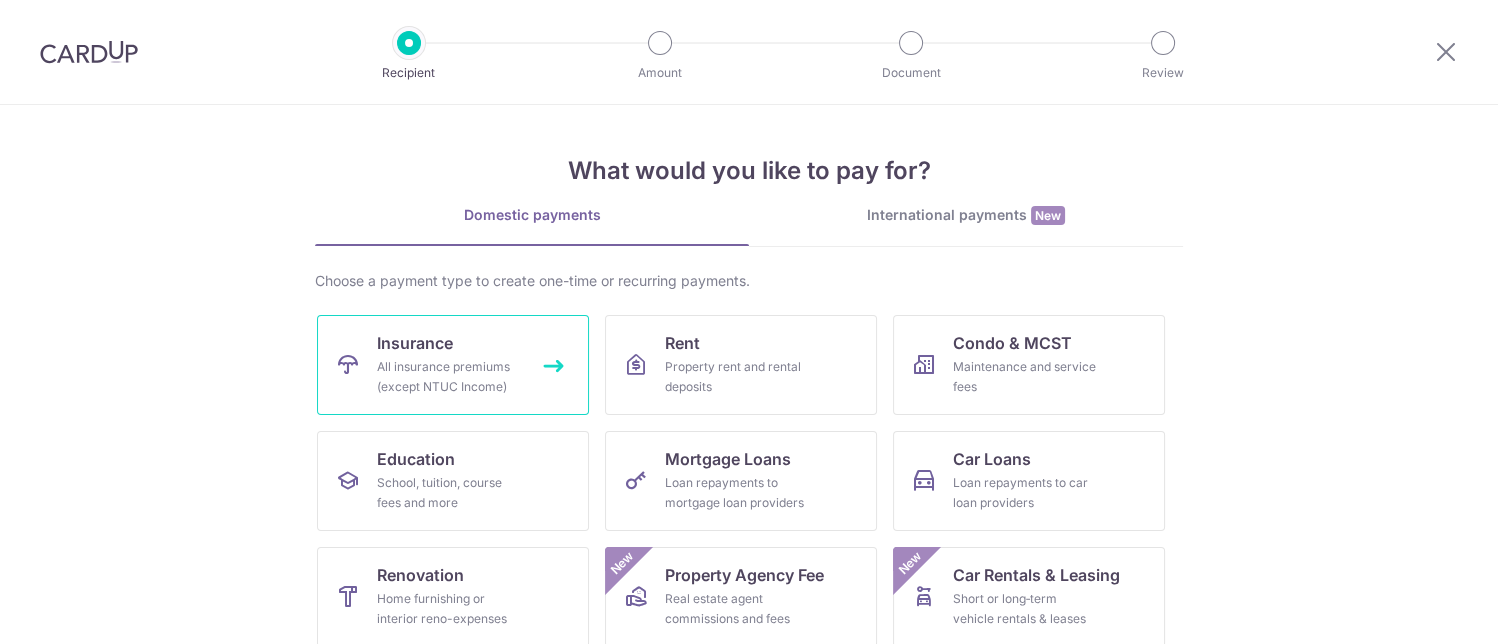 click on "All insurance premiums (except NTUC Income)" at bounding box center (449, 377) 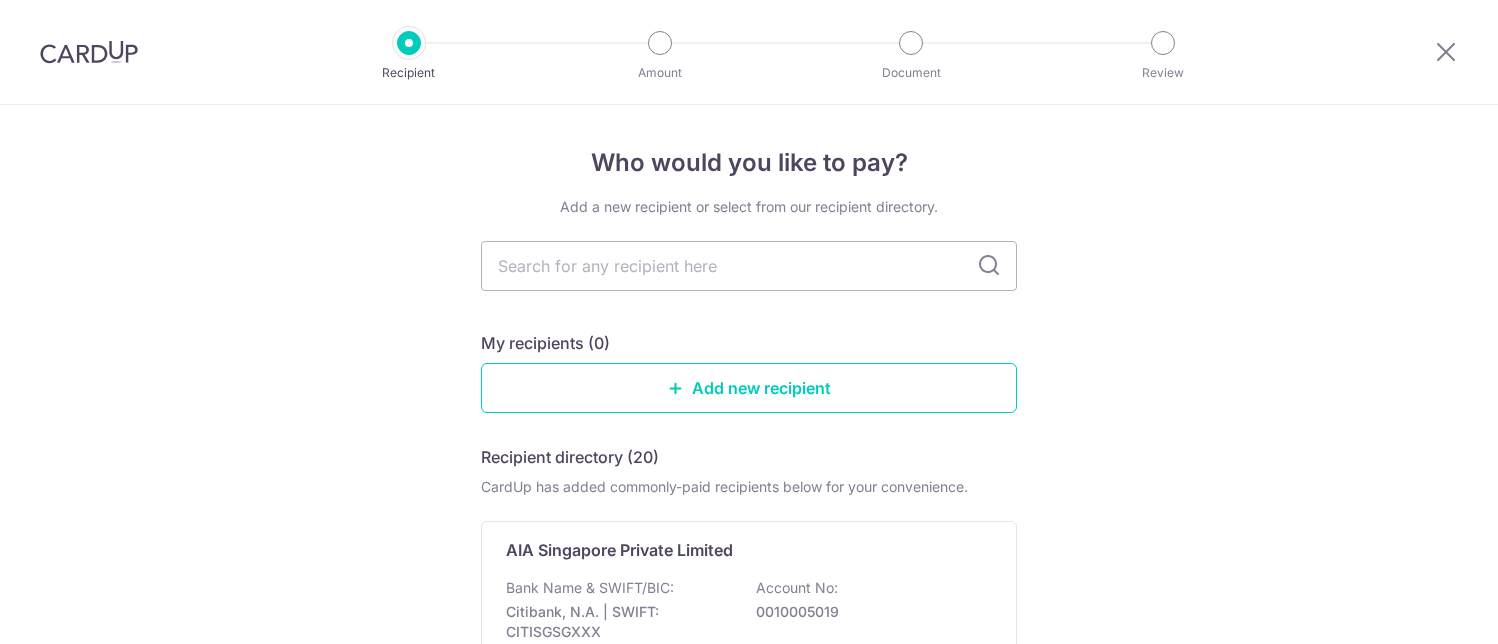 scroll, scrollTop: 0, scrollLeft: 0, axis: both 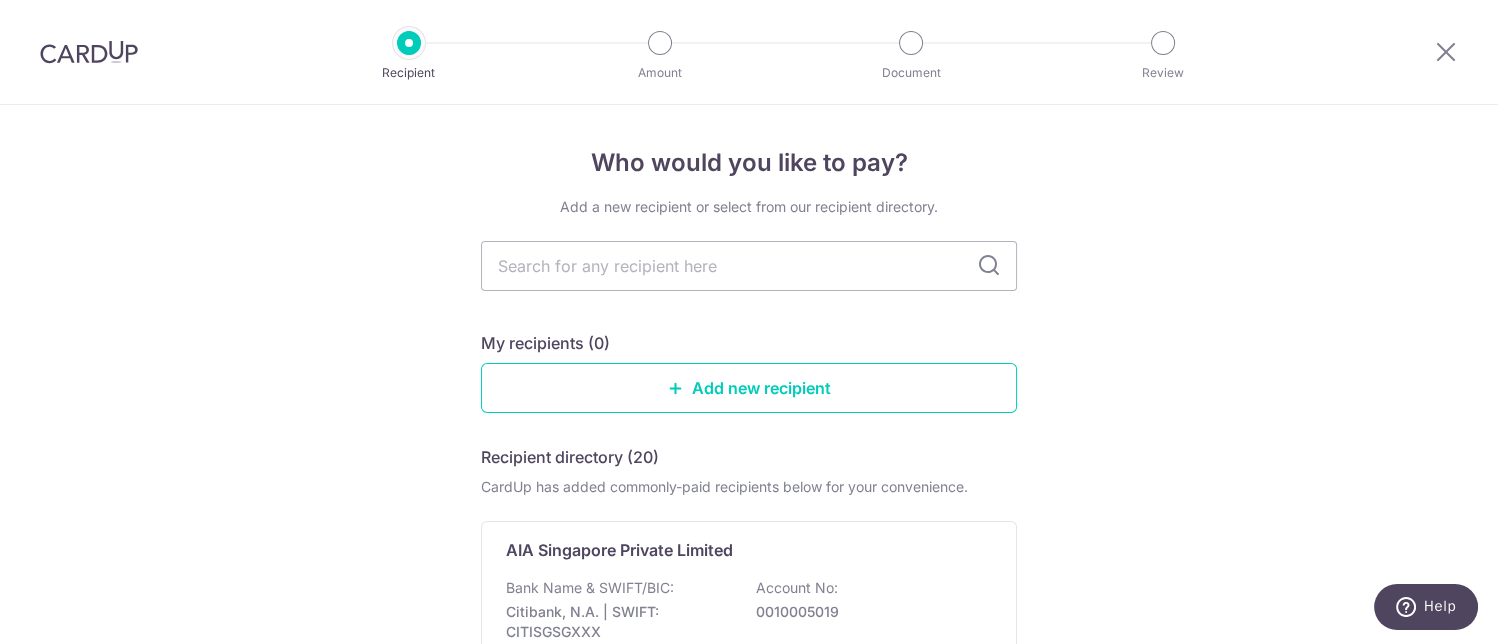 type on "a" 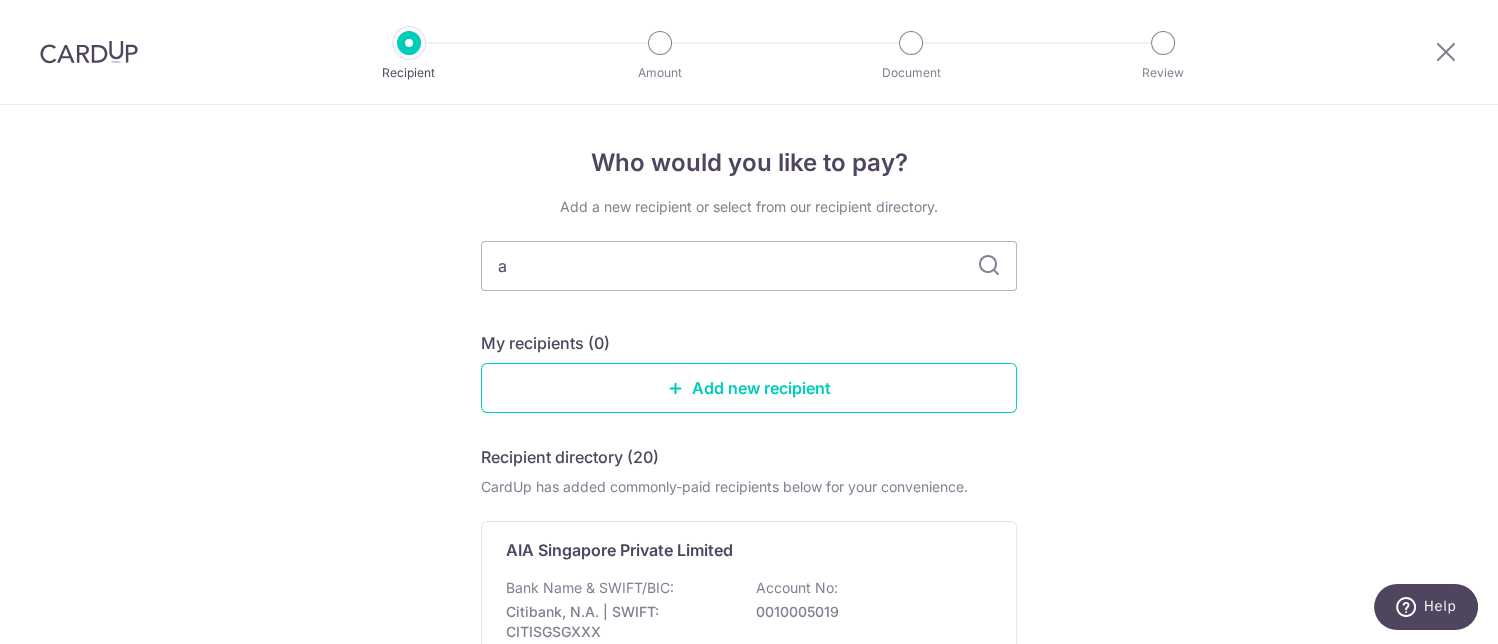 type 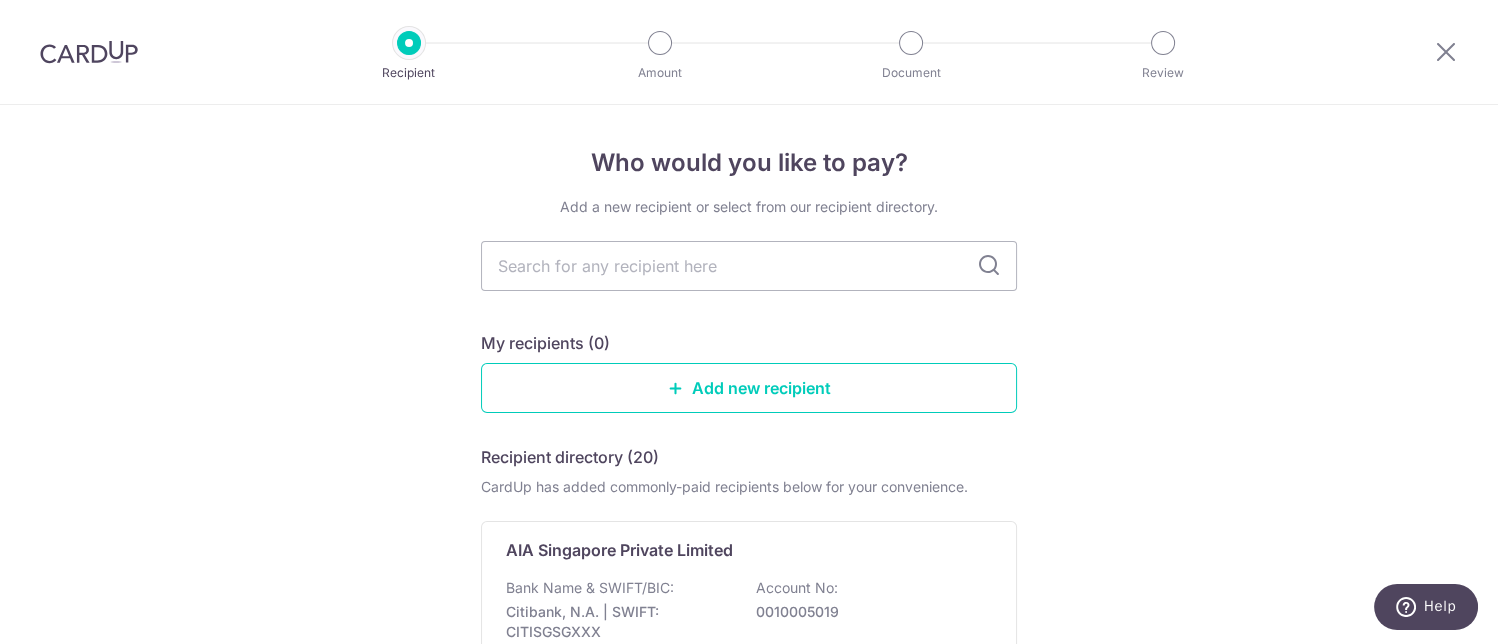 click at bounding box center (1446, 52) 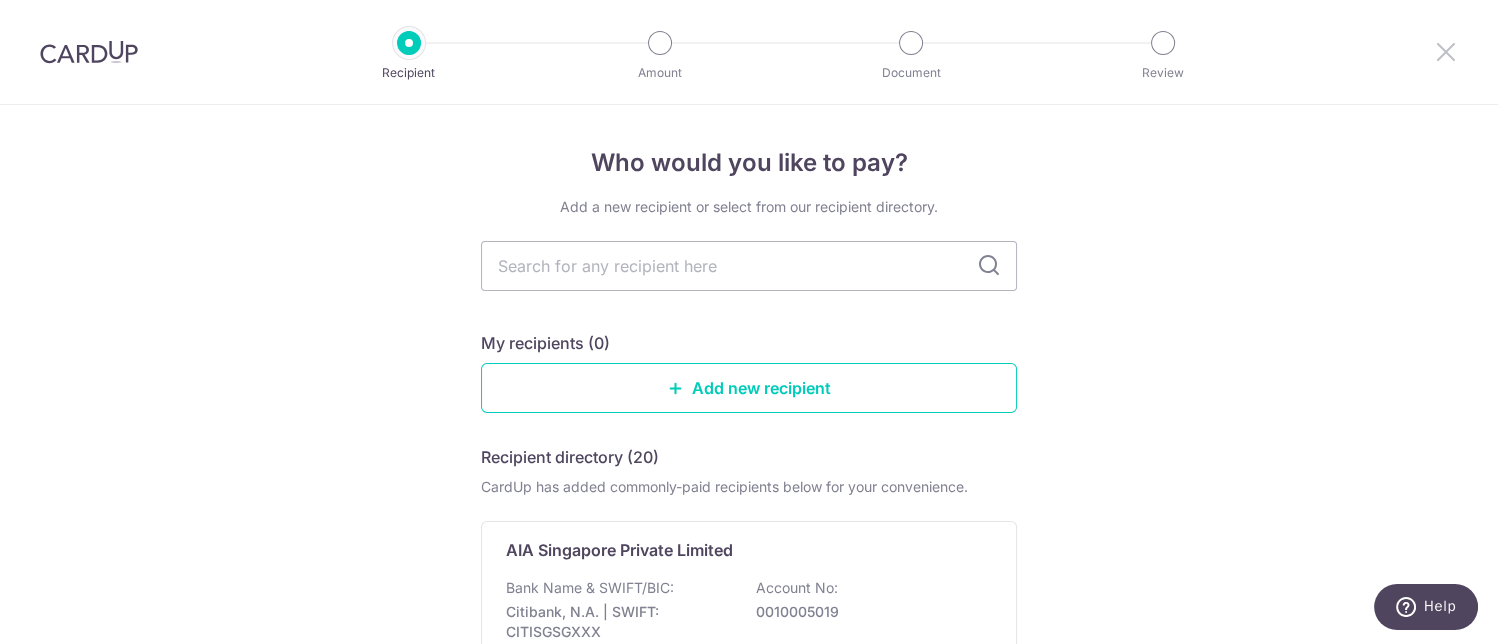click at bounding box center (1446, 51) 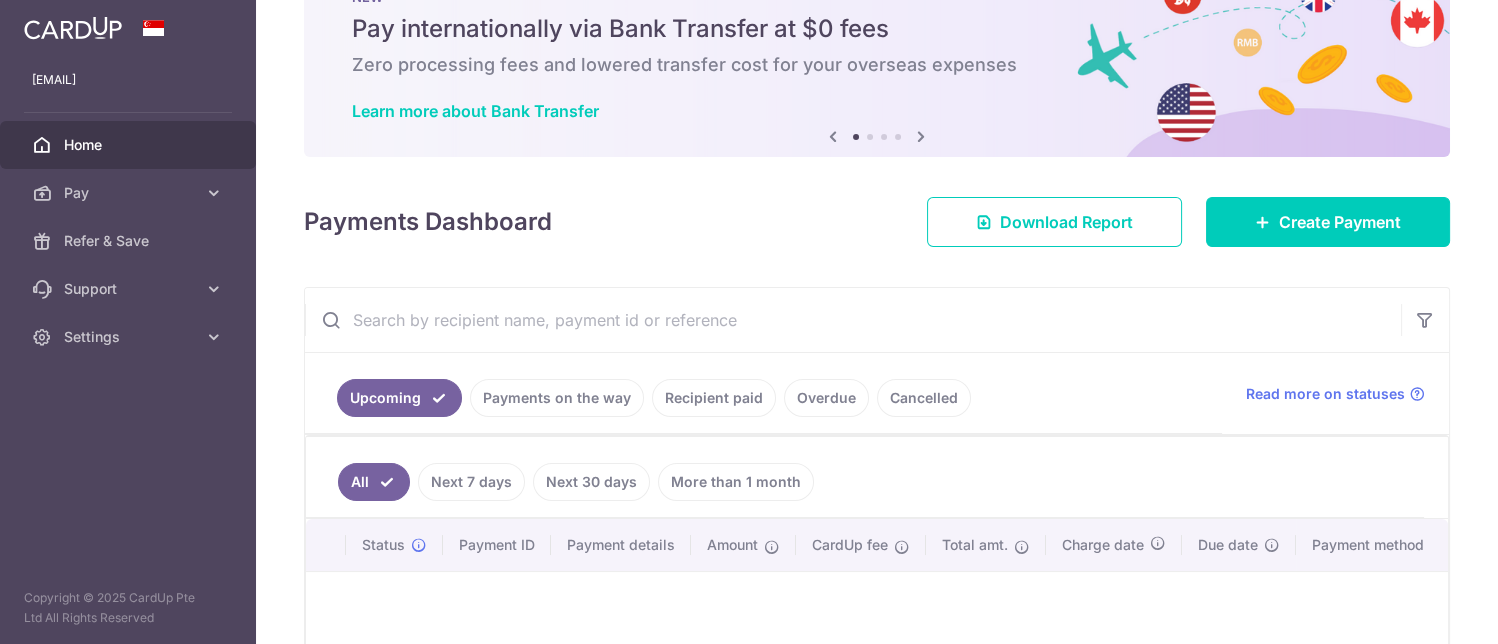 scroll, scrollTop: 133, scrollLeft: 0, axis: vertical 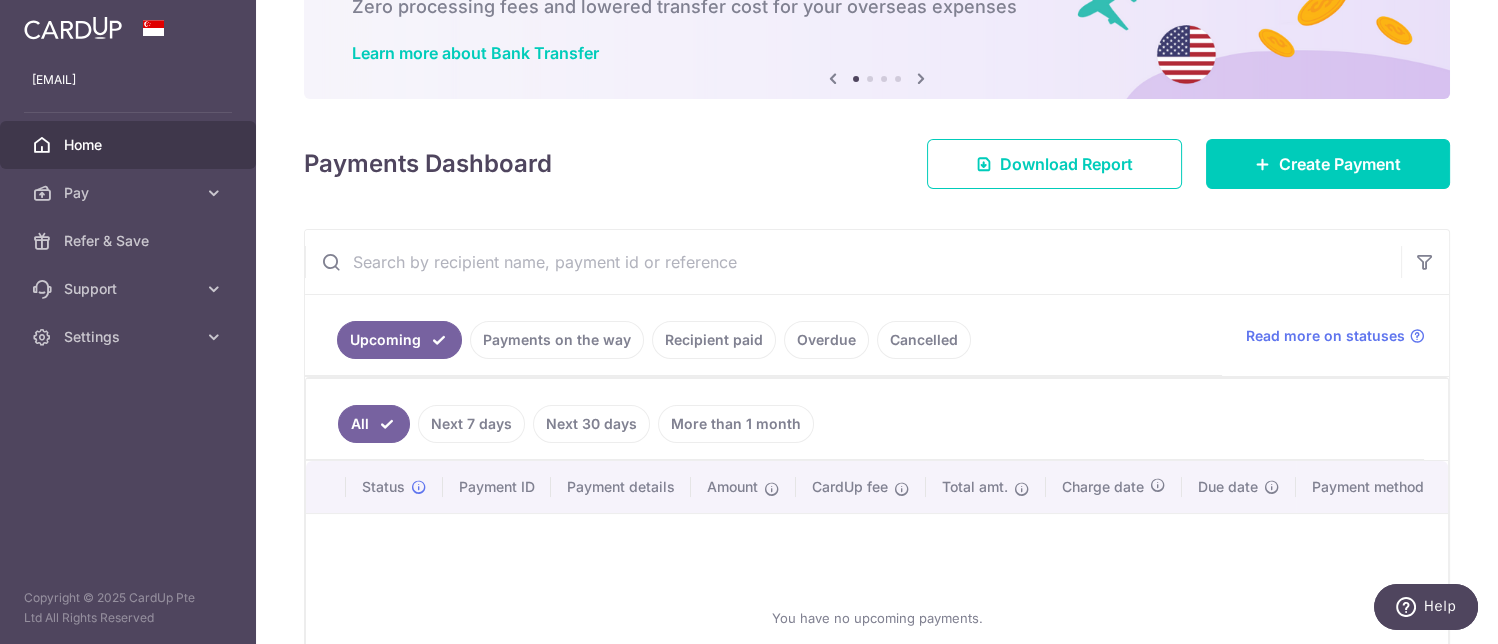 click on "Recipient paid" at bounding box center (714, 340) 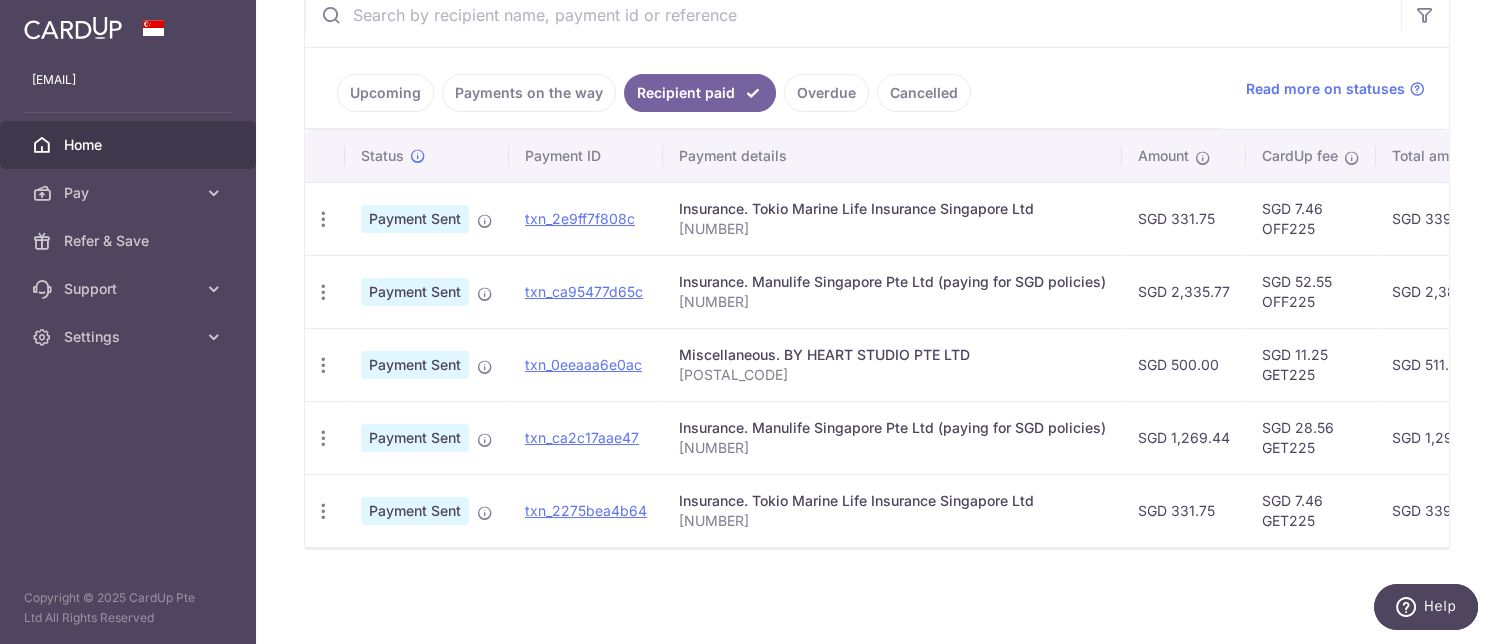 scroll, scrollTop: 389, scrollLeft: 0, axis: vertical 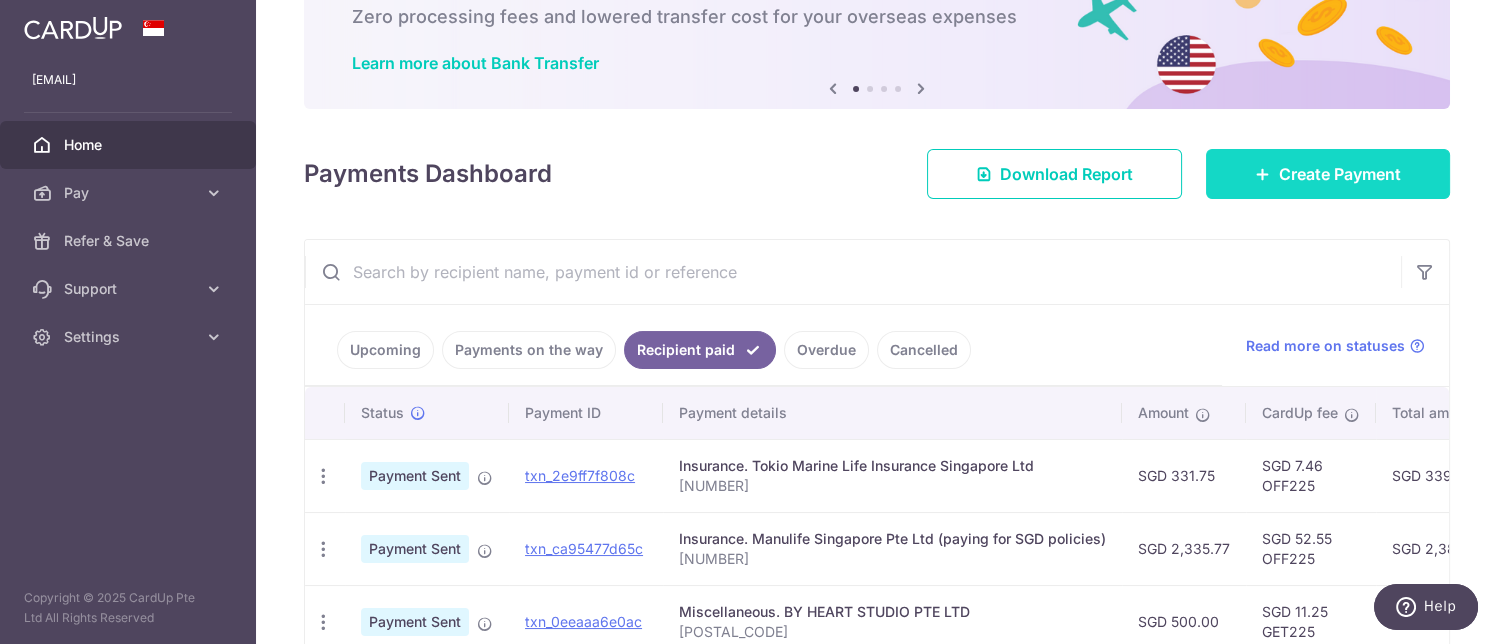 click on "Create Payment" at bounding box center (1328, 174) 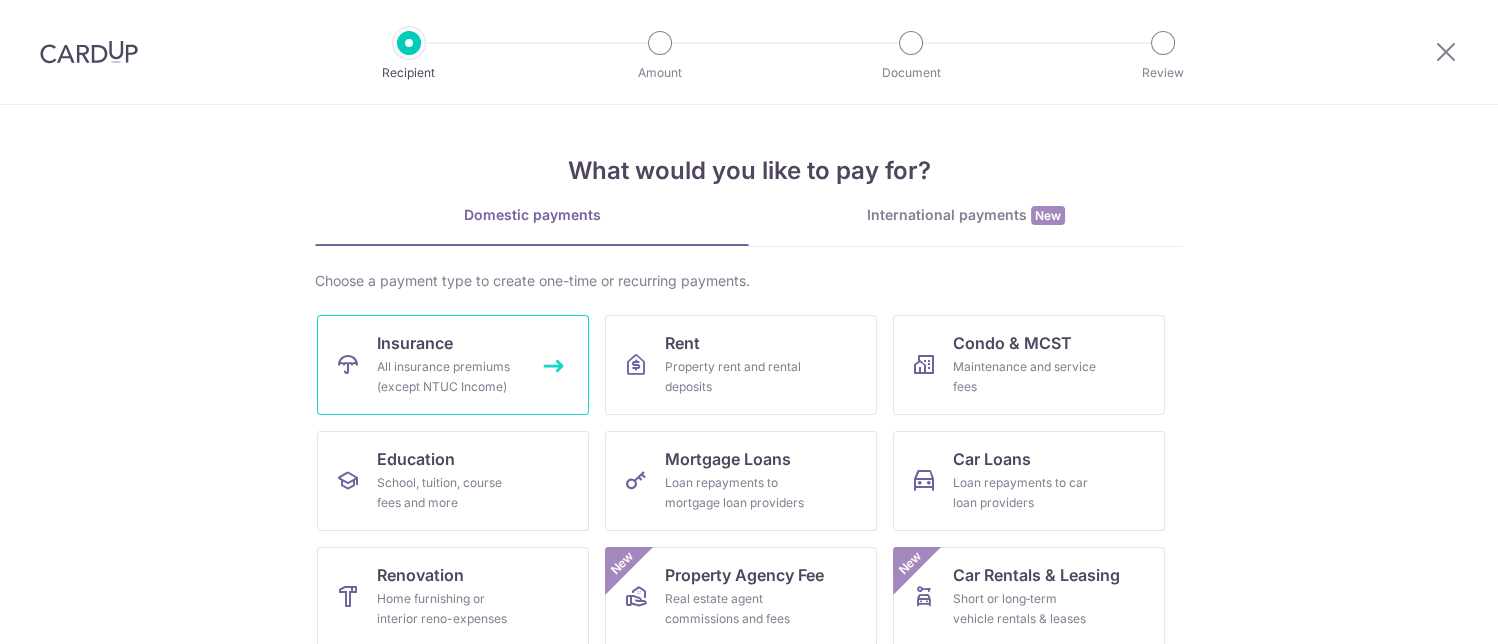 click on "All insurance premiums (except NTUC Income)" at bounding box center [449, 377] 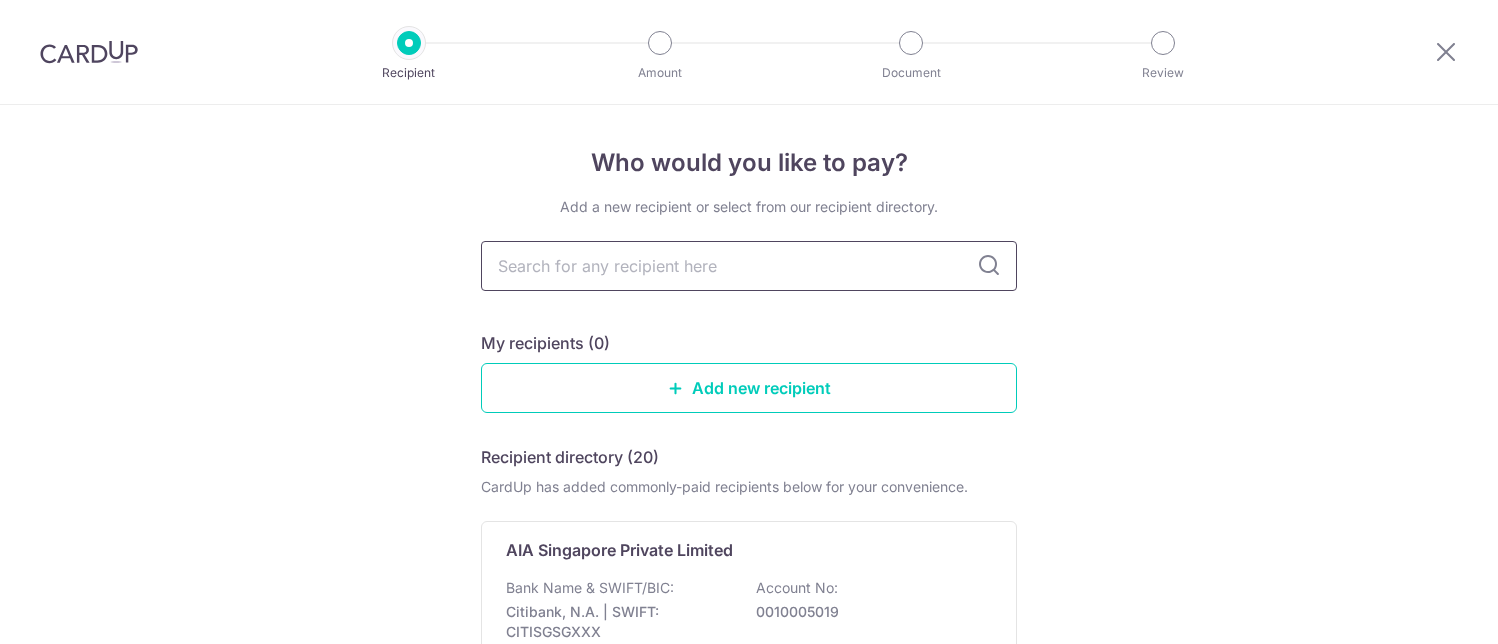 scroll, scrollTop: 0, scrollLeft: 0, axis: both 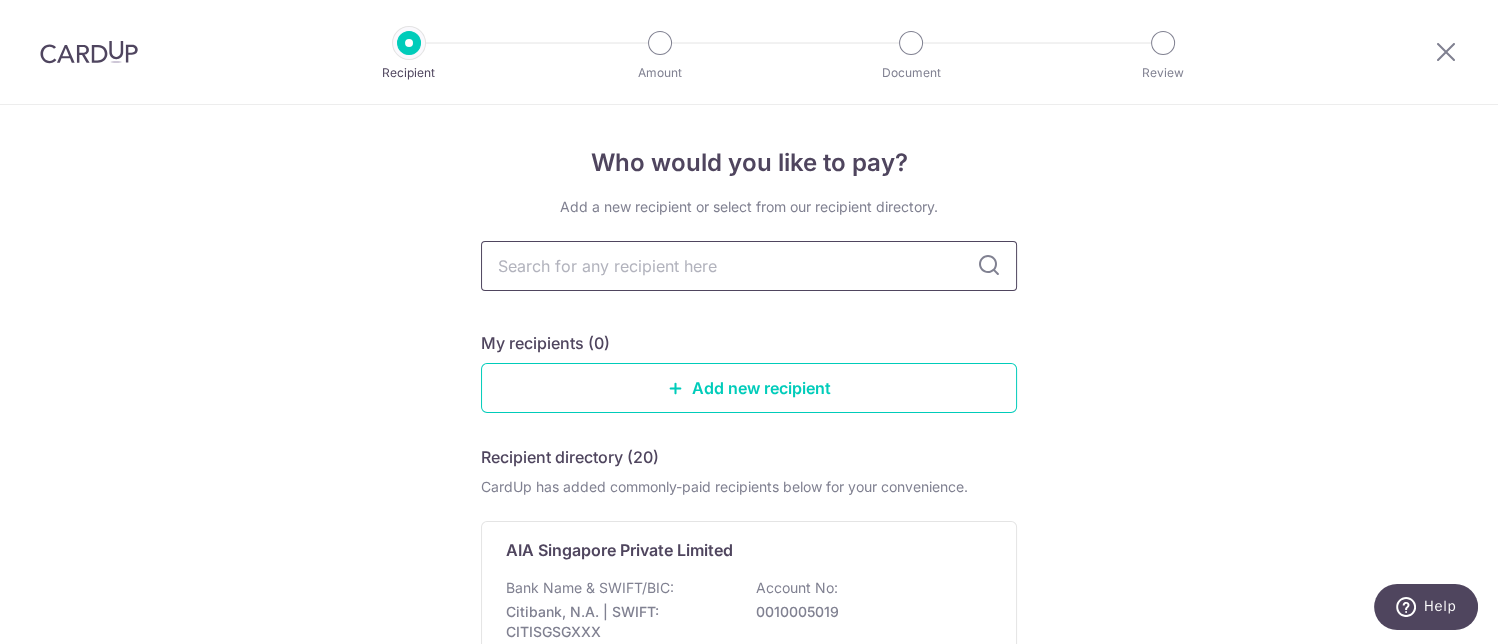 click at bounding box center (749, 266) 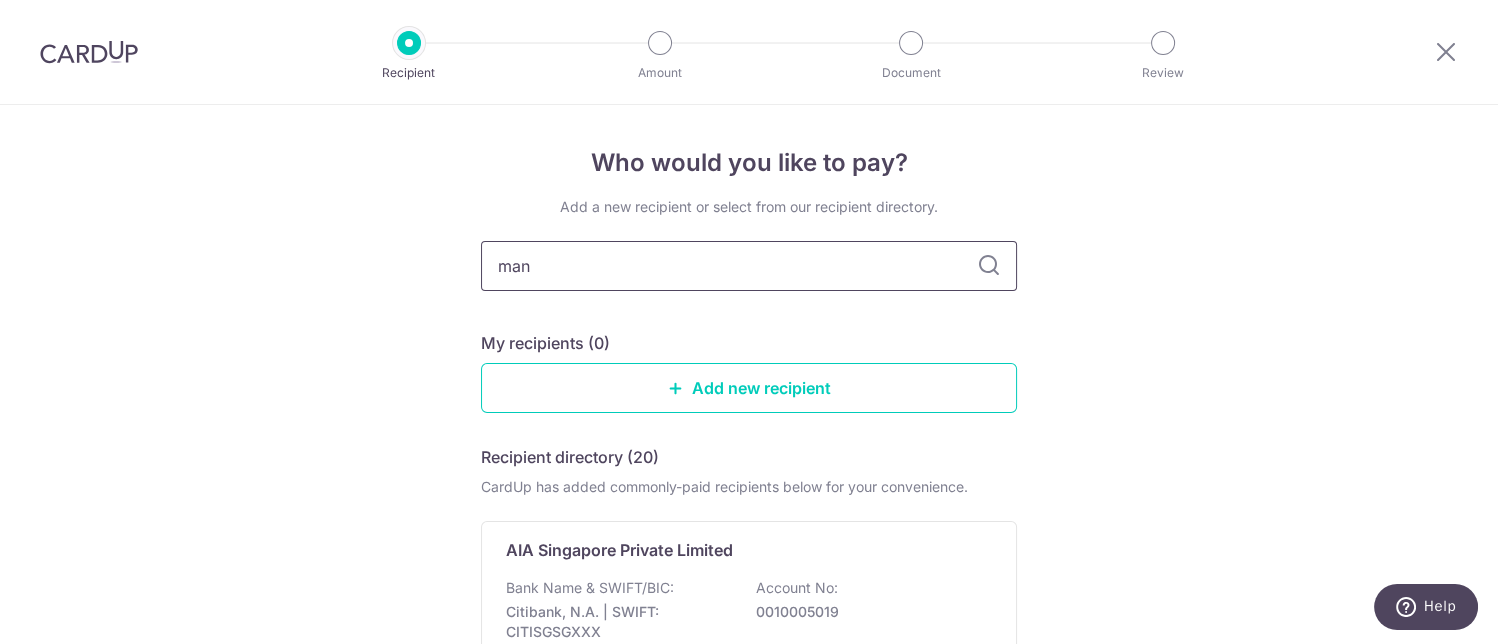 type on "manulife" 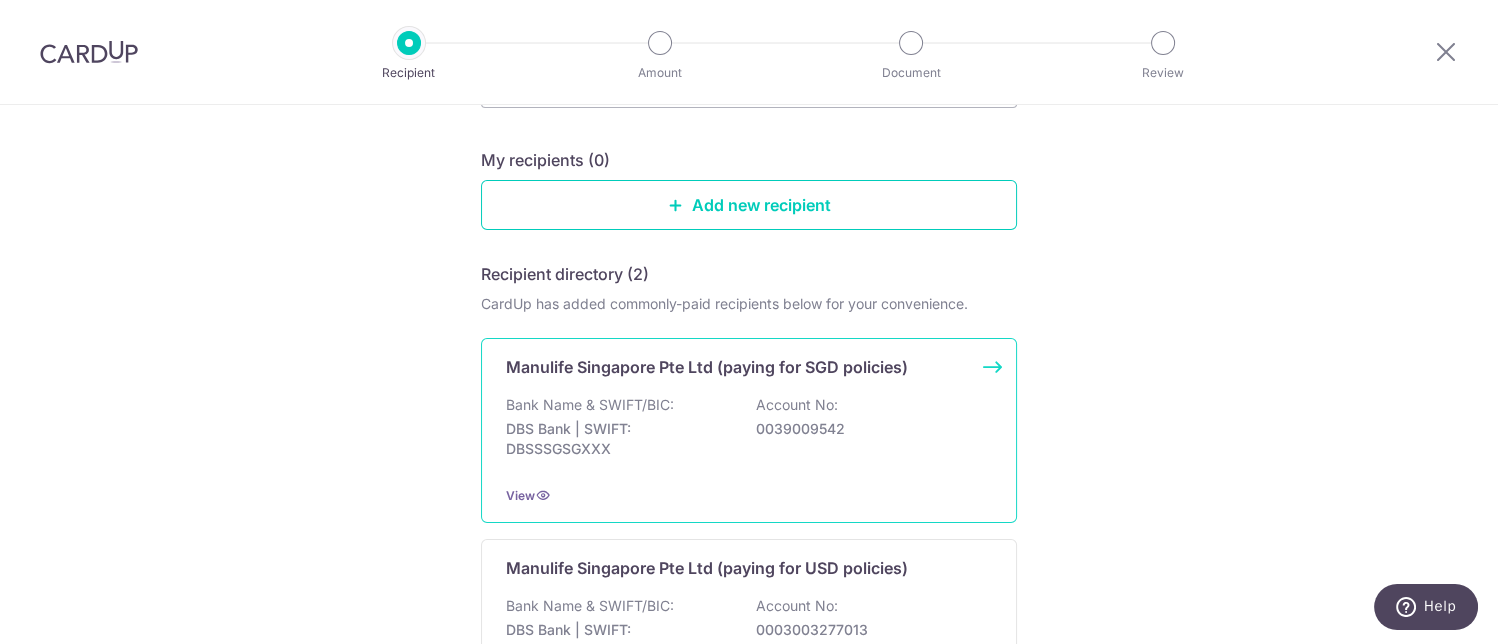 scroll, scrollTop: 266, scrollLeft: 0, axis: vertical 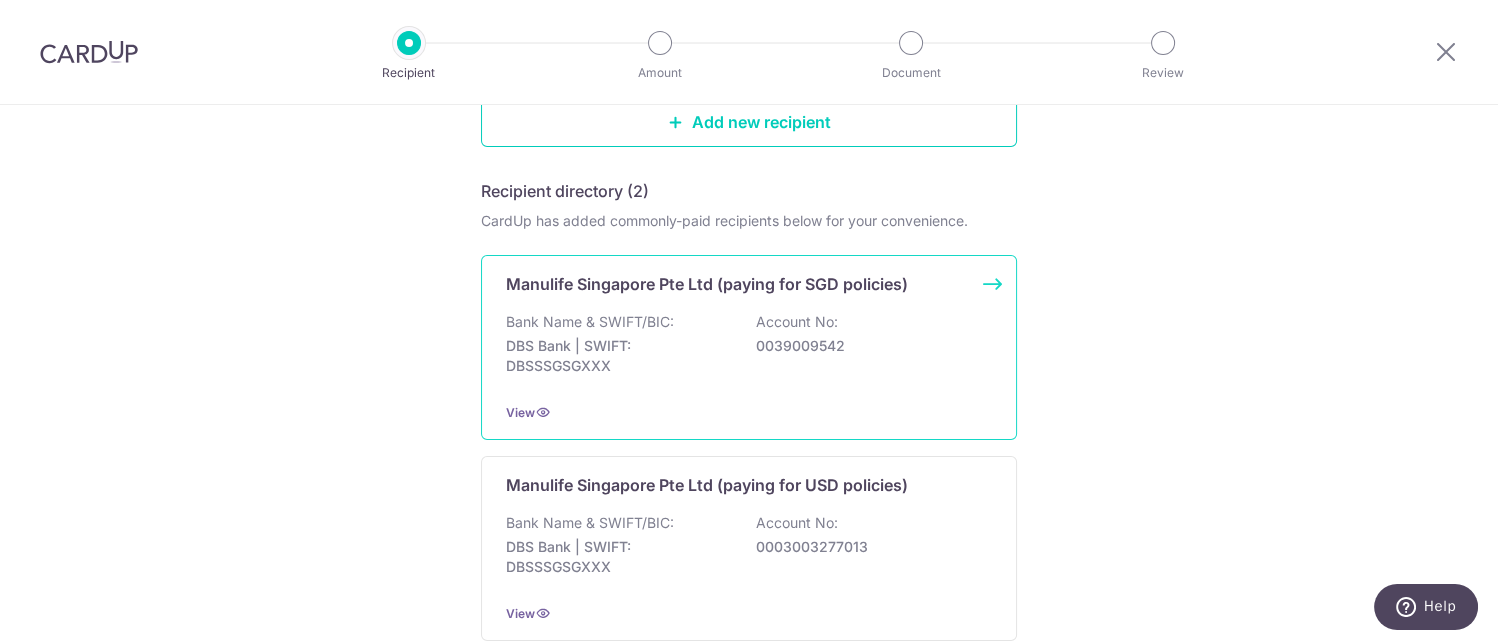 click on "Bank Name & SWIFT/BIC:
DBS Bank | SWIFT: DBSSSGSGXXX
Account No:
0039009542" at bounding box center [749, 349] 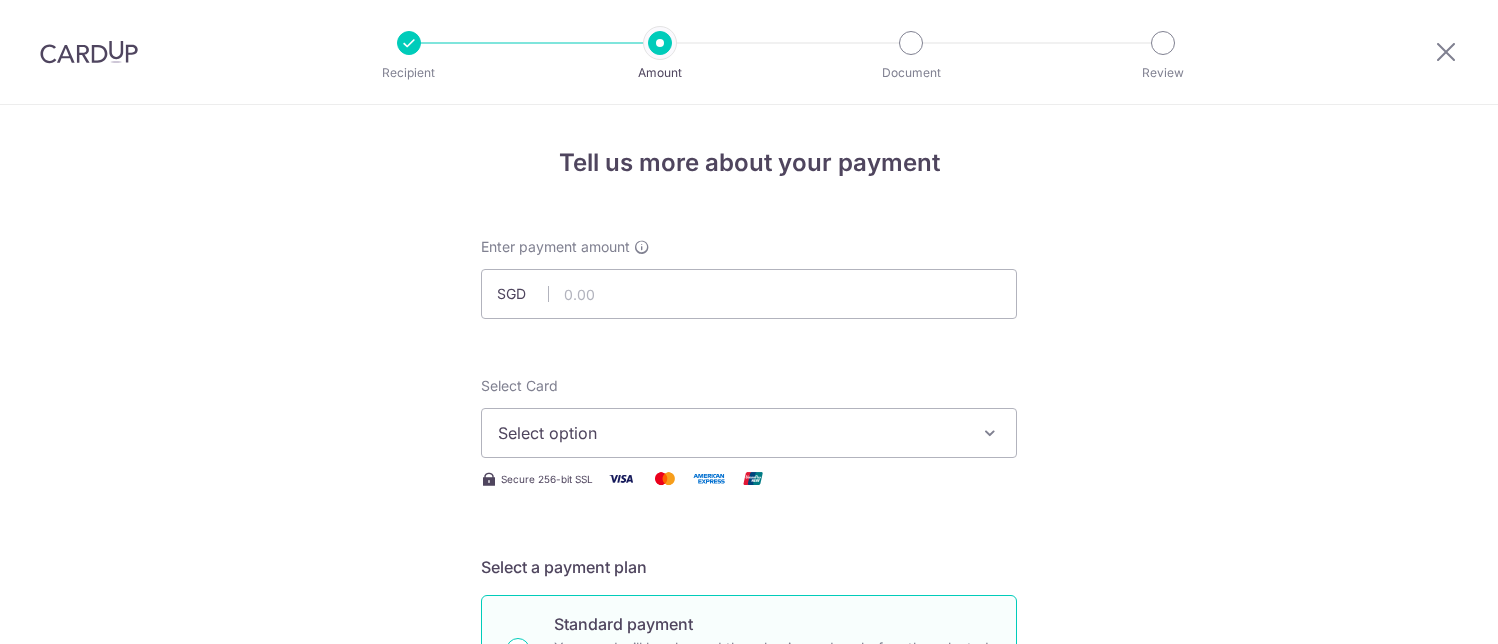 scroll, scrollTop: 0, scrollLeft: 0, axis: both 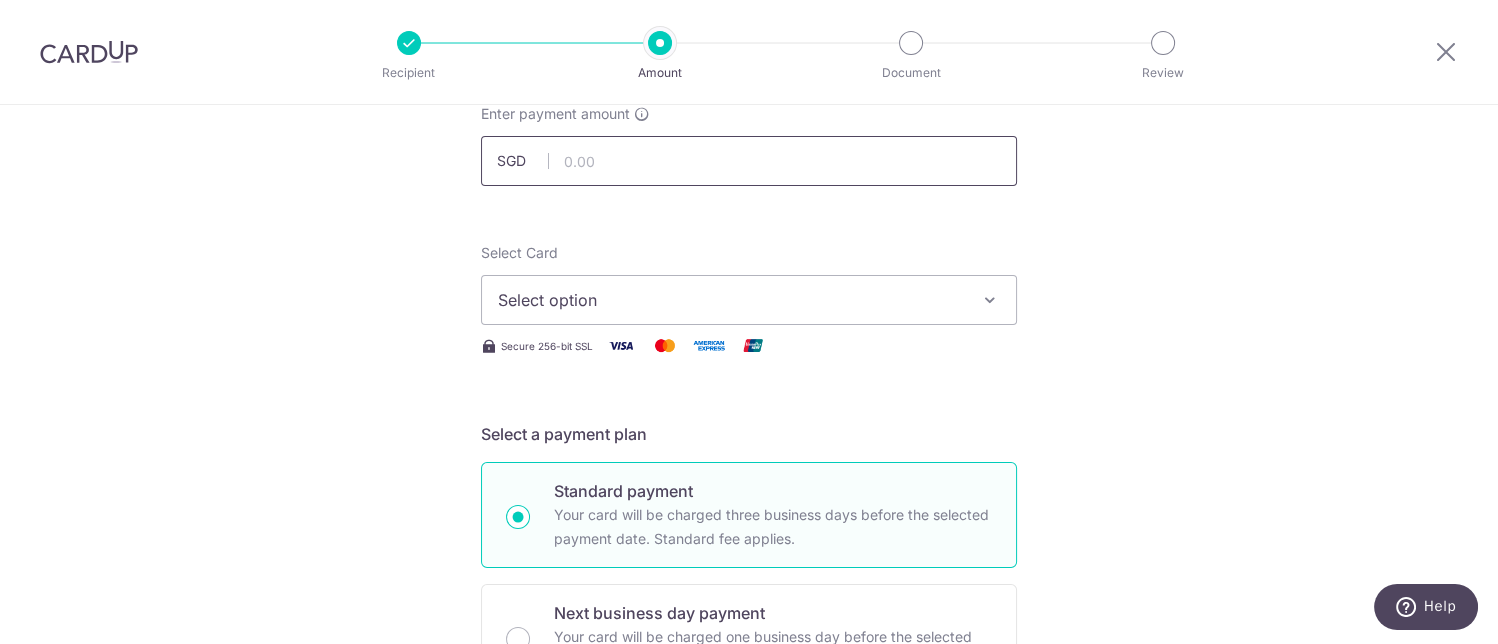 click at bounding box center (749, 161) 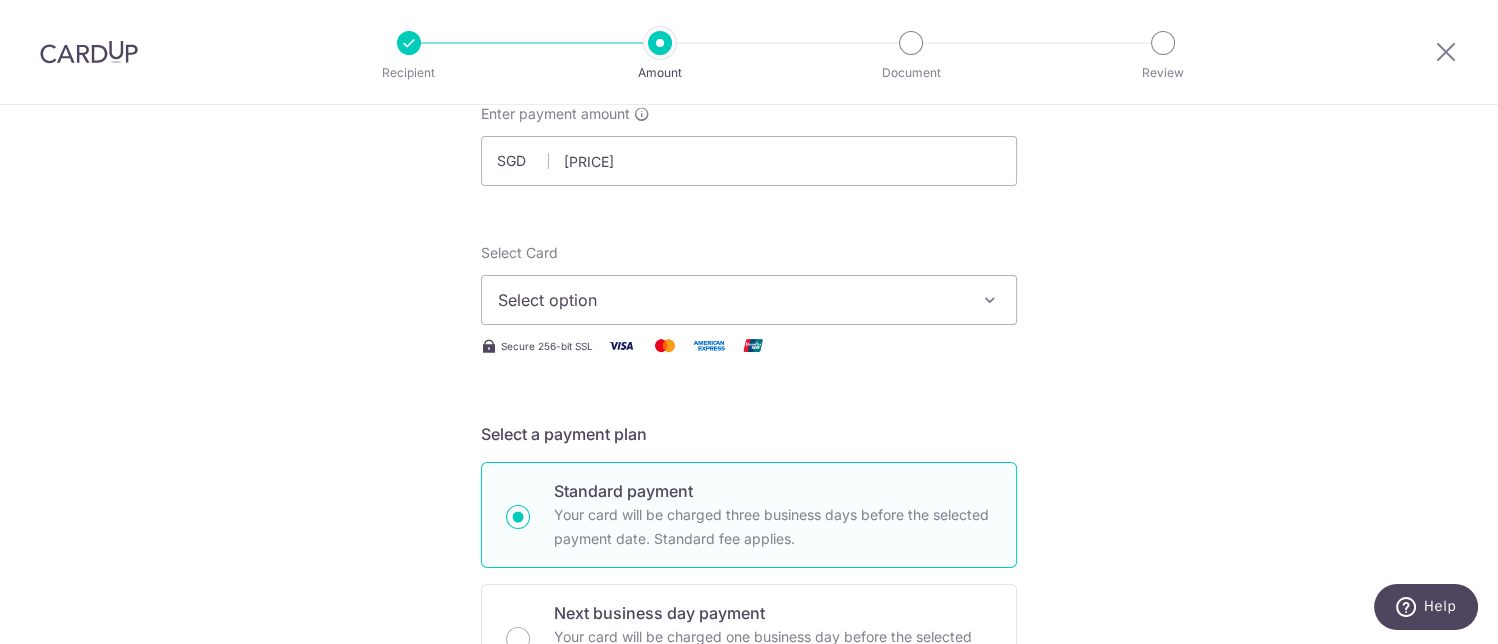 type on "245.00" 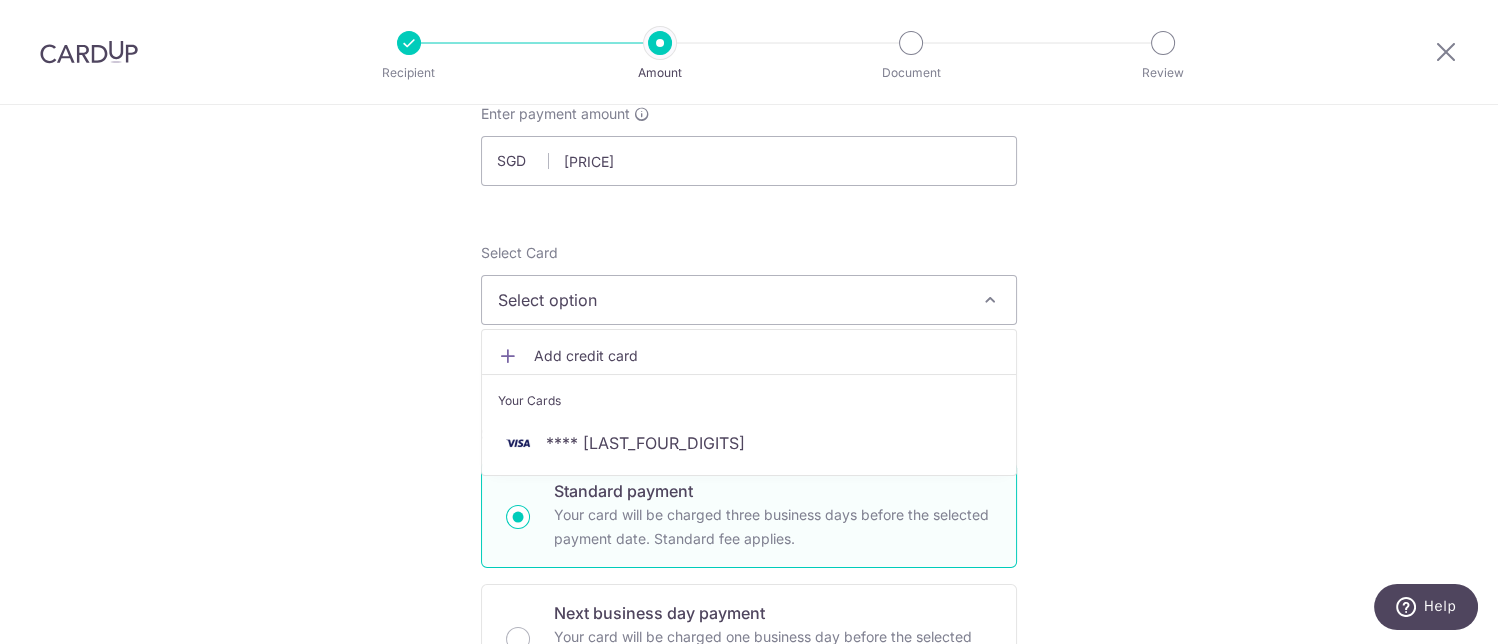 click on "Select Card
Select option
Add credit card
Your Cards
**** 6759" at bounding box center [749, 284] 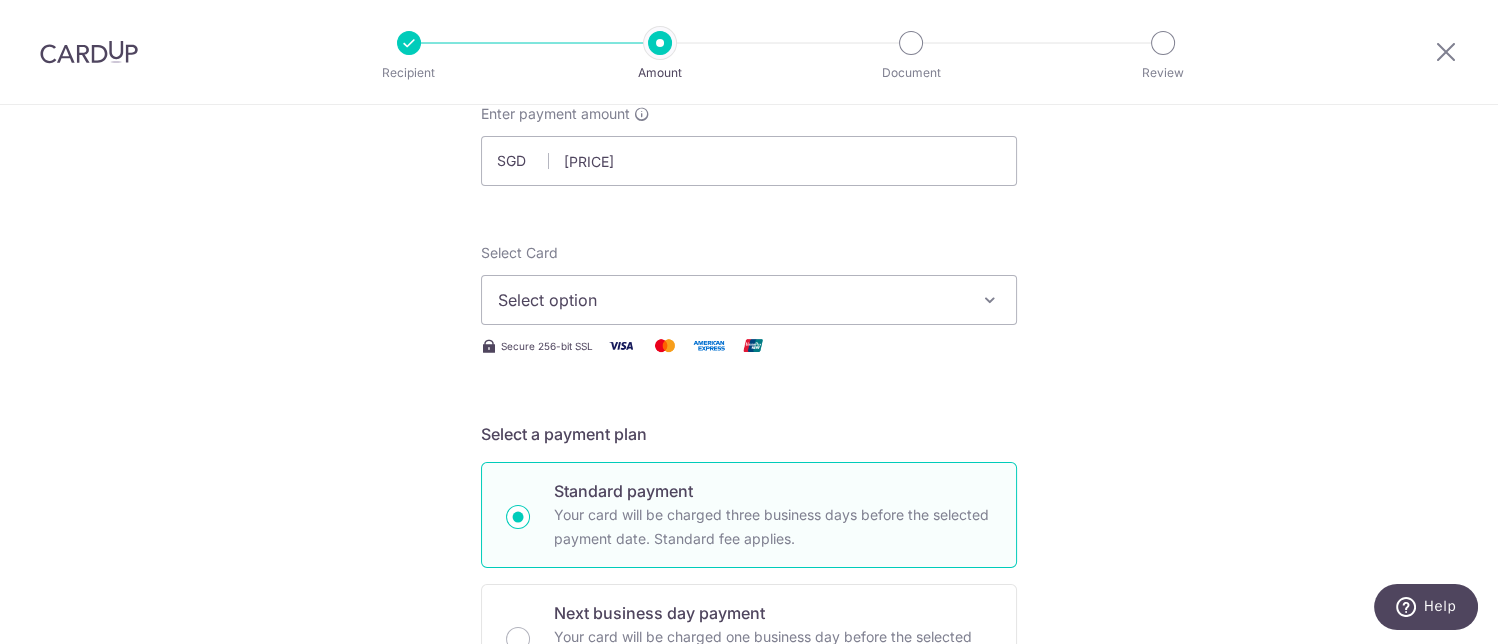 click on "Select option" at bounding box center (731, 300) 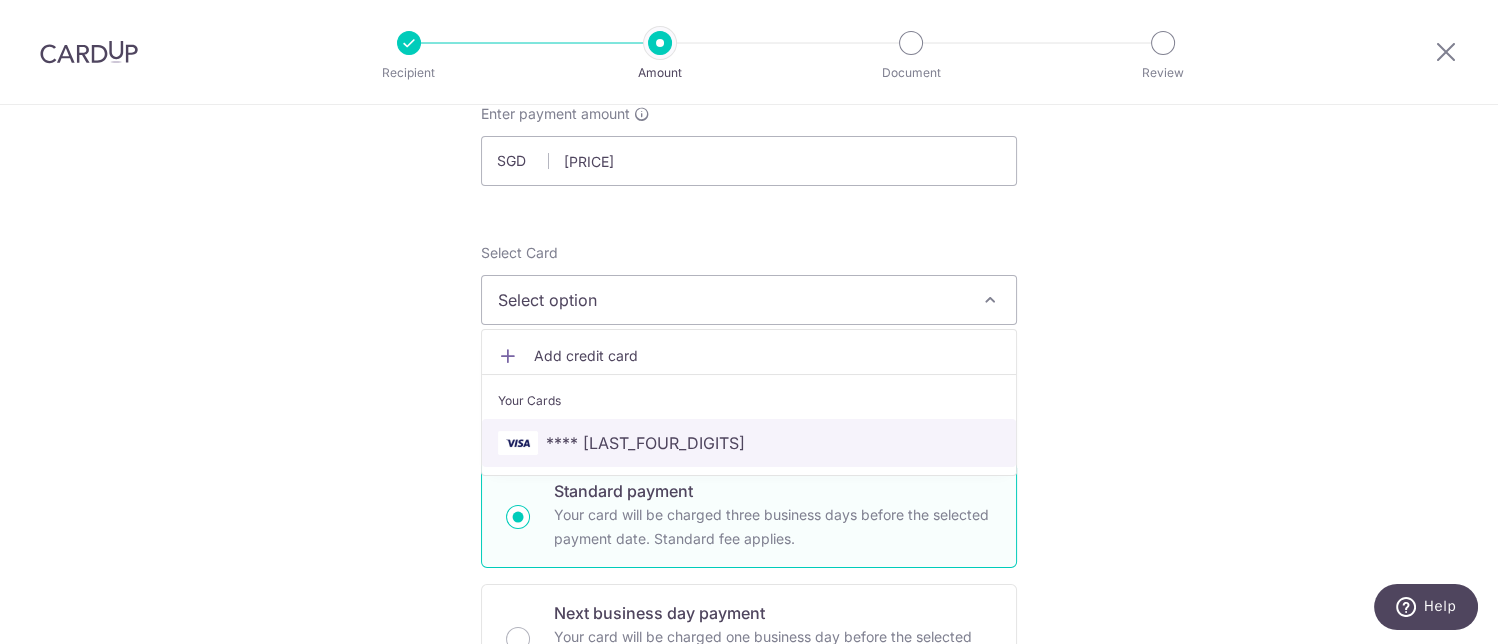 click on "**** [LAST_FOUR]" at bounding box center (749, 443) 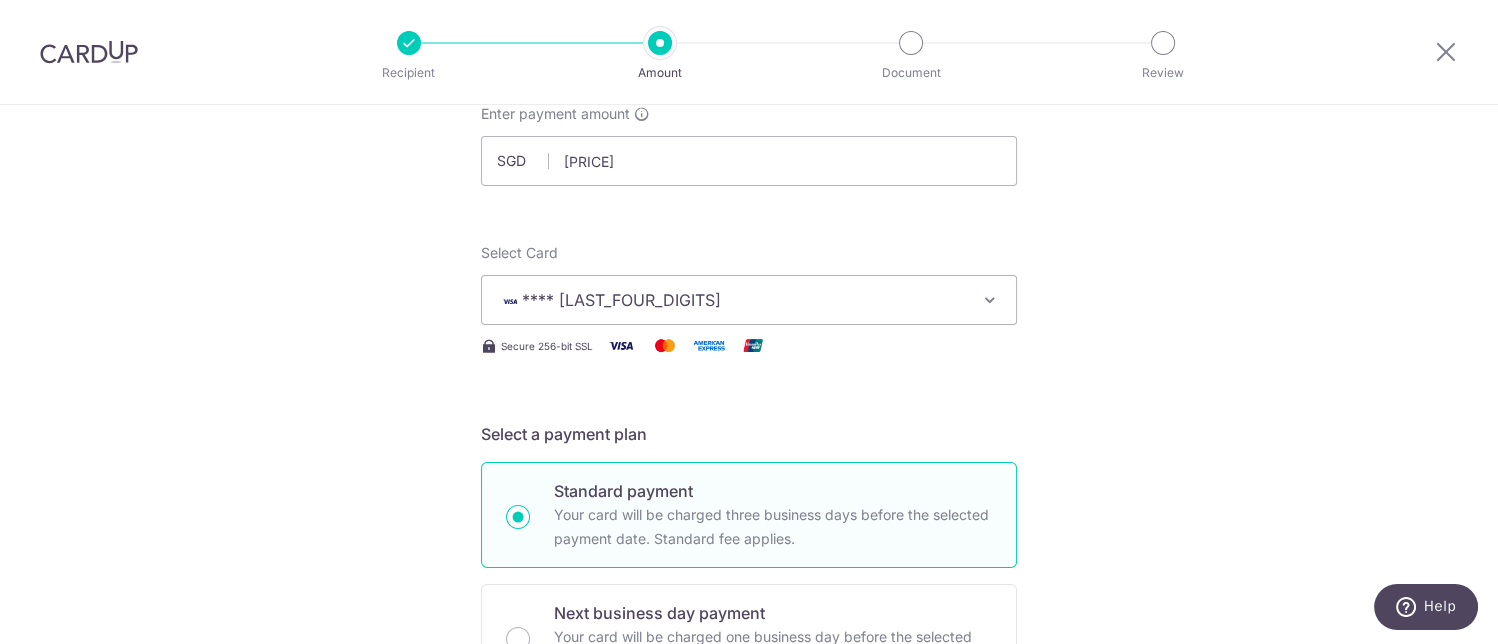 click on "Tell us more about your payment
Enter payment amount
SGD
245.00
245.00
Select Card
**** 6759
Add credit card
Your Cards
**** 6759
Secure 256-bit SSL
Text
New card details
Card
Secure 256-bit SSL" at bounding box center (749, 876) 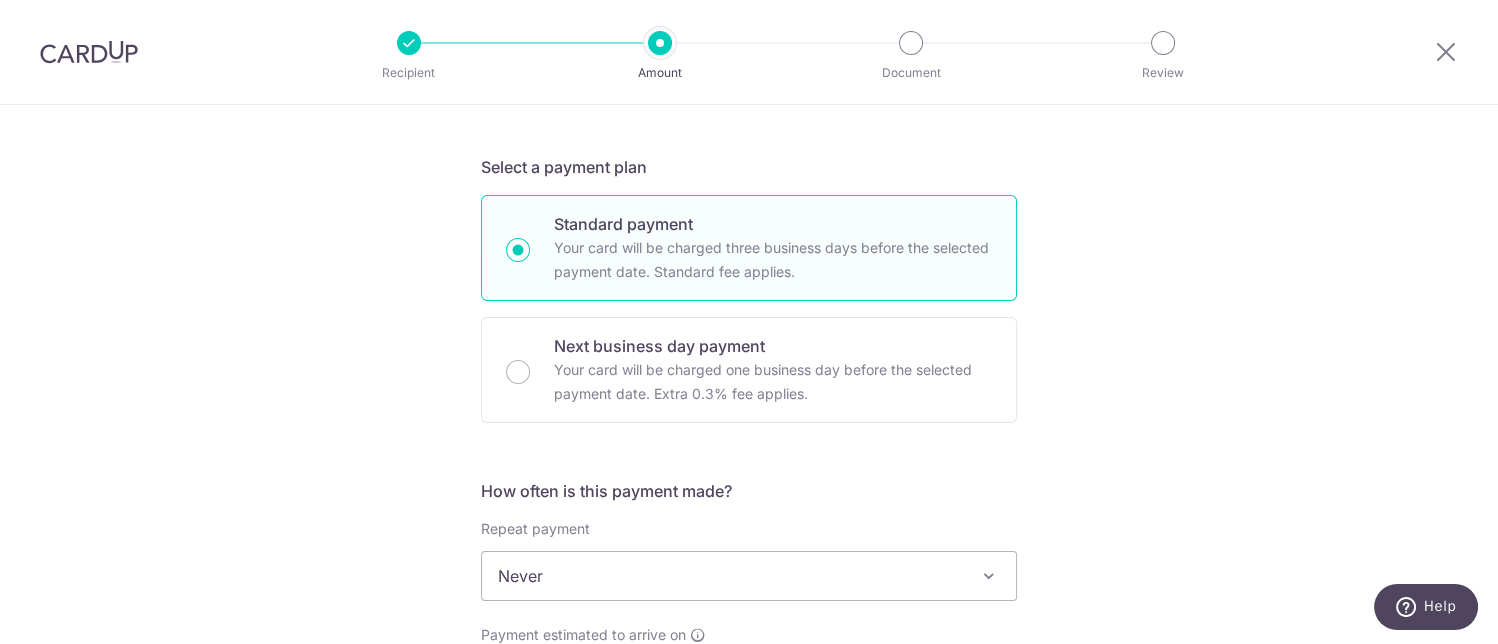 scroll, scrollTop: 666, scrollLeft: 0, axis: vertical 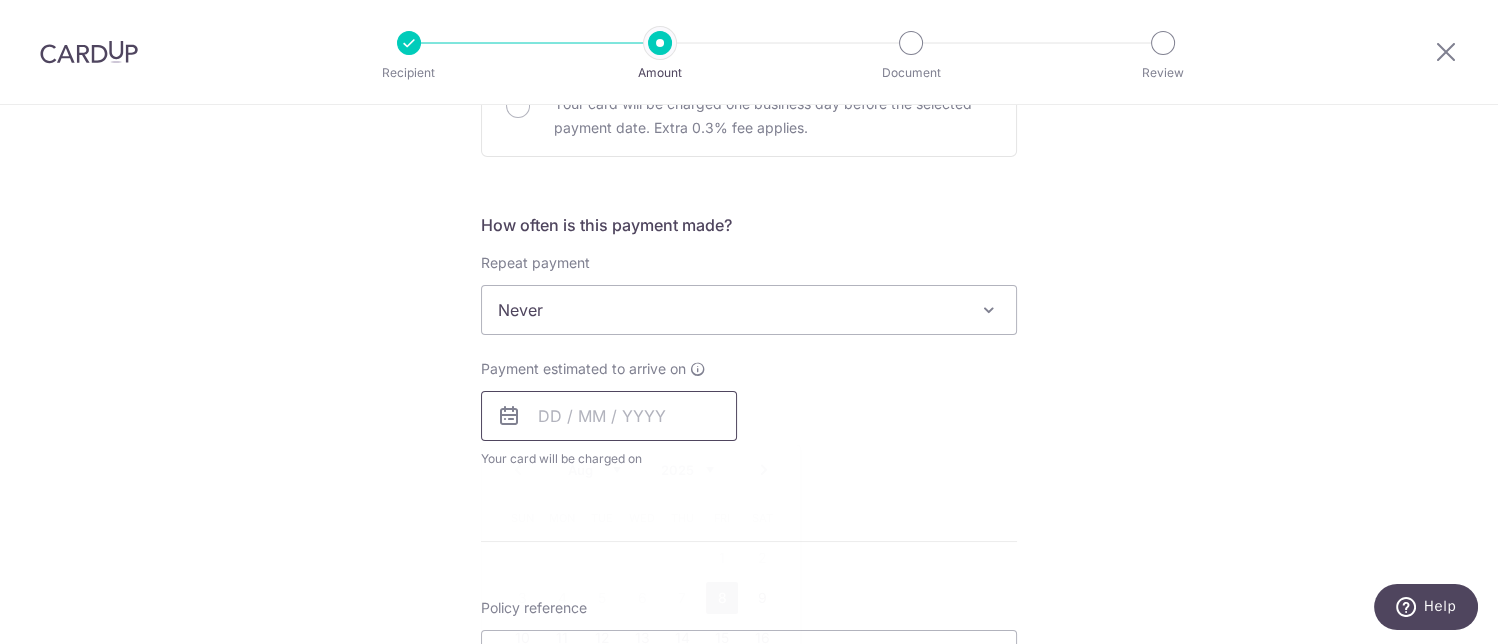click at bounding box center (609, 416) 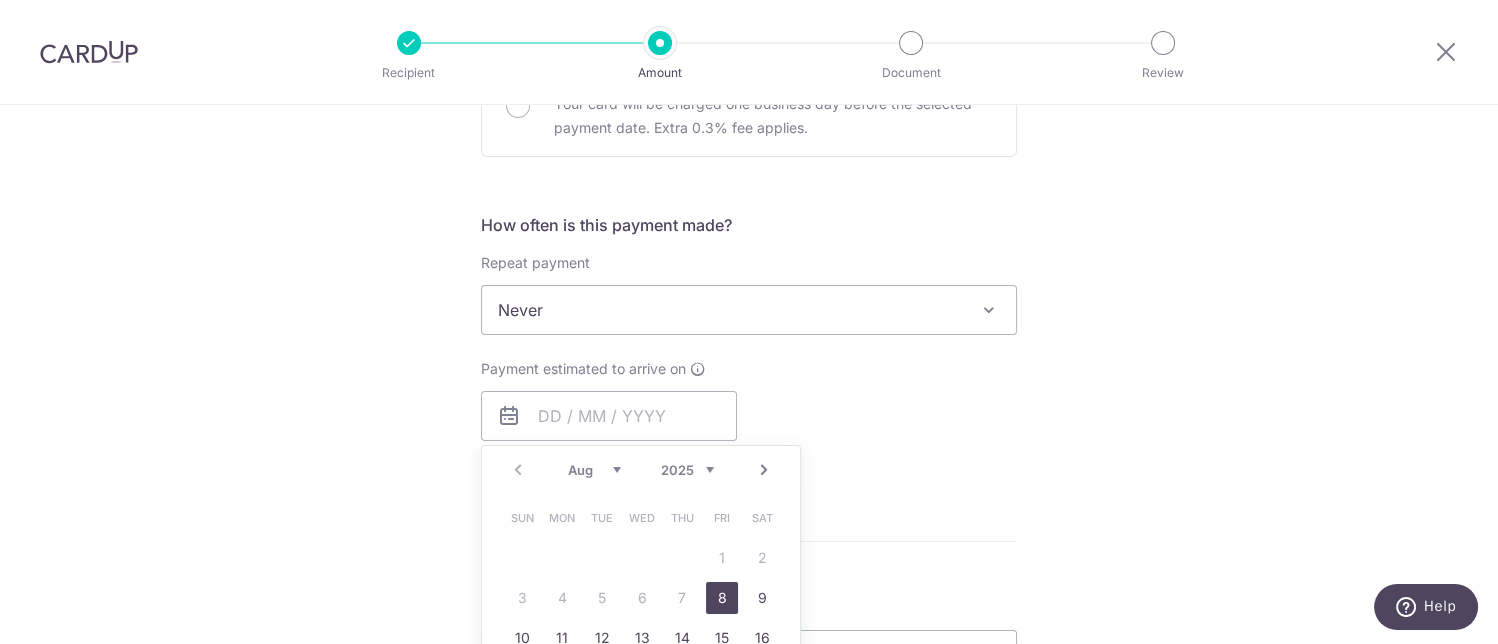 click on "Tell us more about your payment
Enter payment amount
SGD
245.00
245.00
Select Card
**** 6759
Add credit card
Your Cards
**** 6759
Secure 256-bit SSL
Text
New card details
Card
Secure 256-bit SSL" at bounding box center [749, 343] 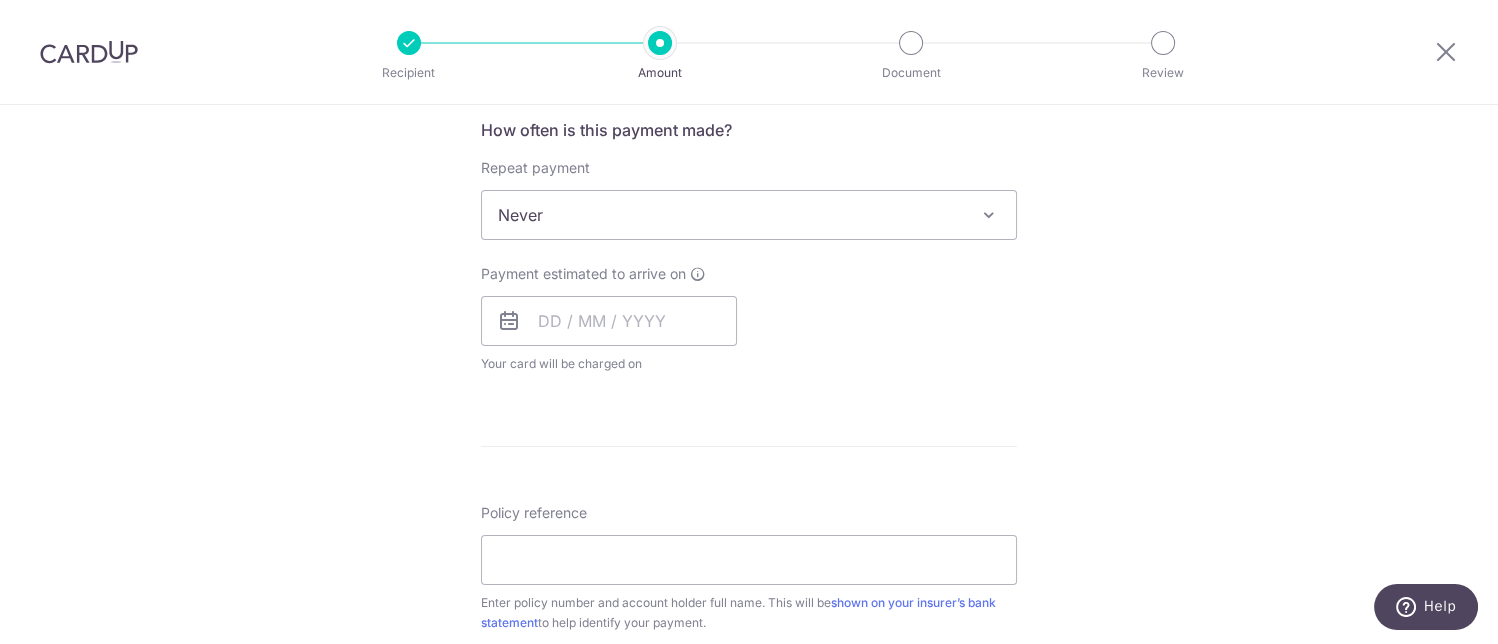 scroll, scrollTop: 800, scrollLeft: 0, axis: vertical 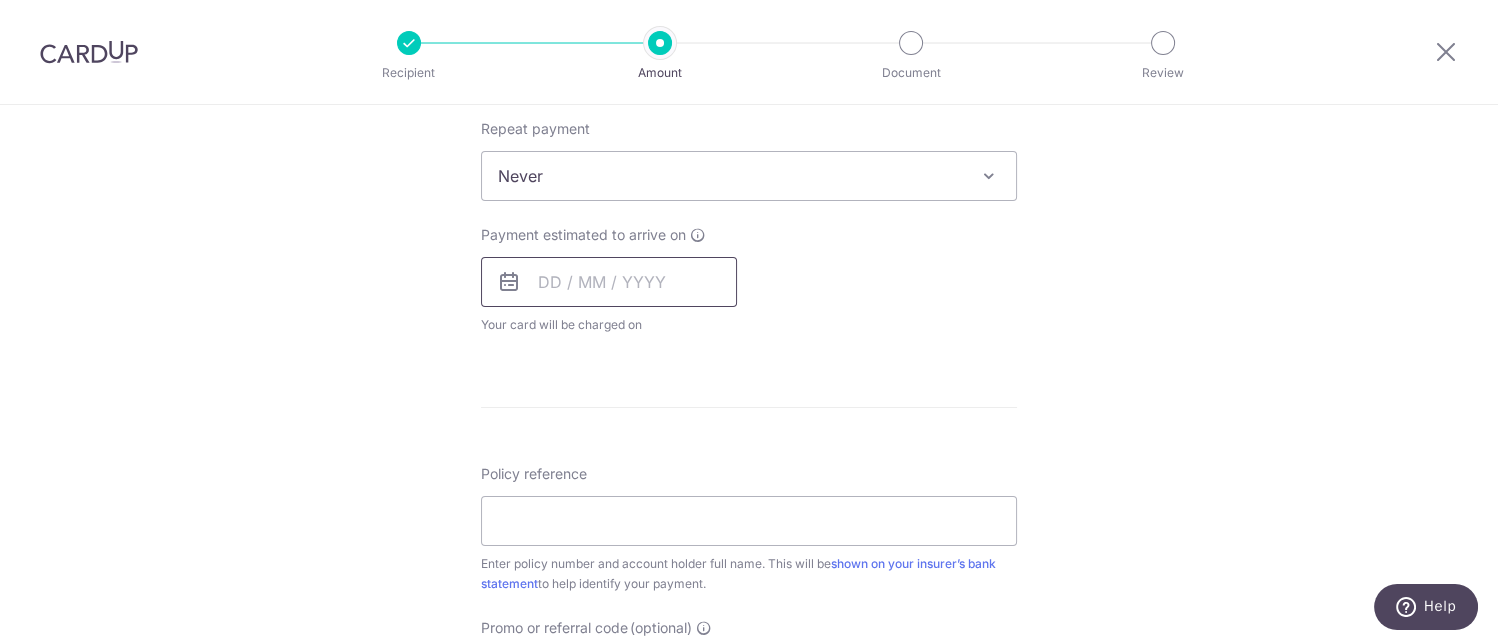 click at bounding box center (609, 282) 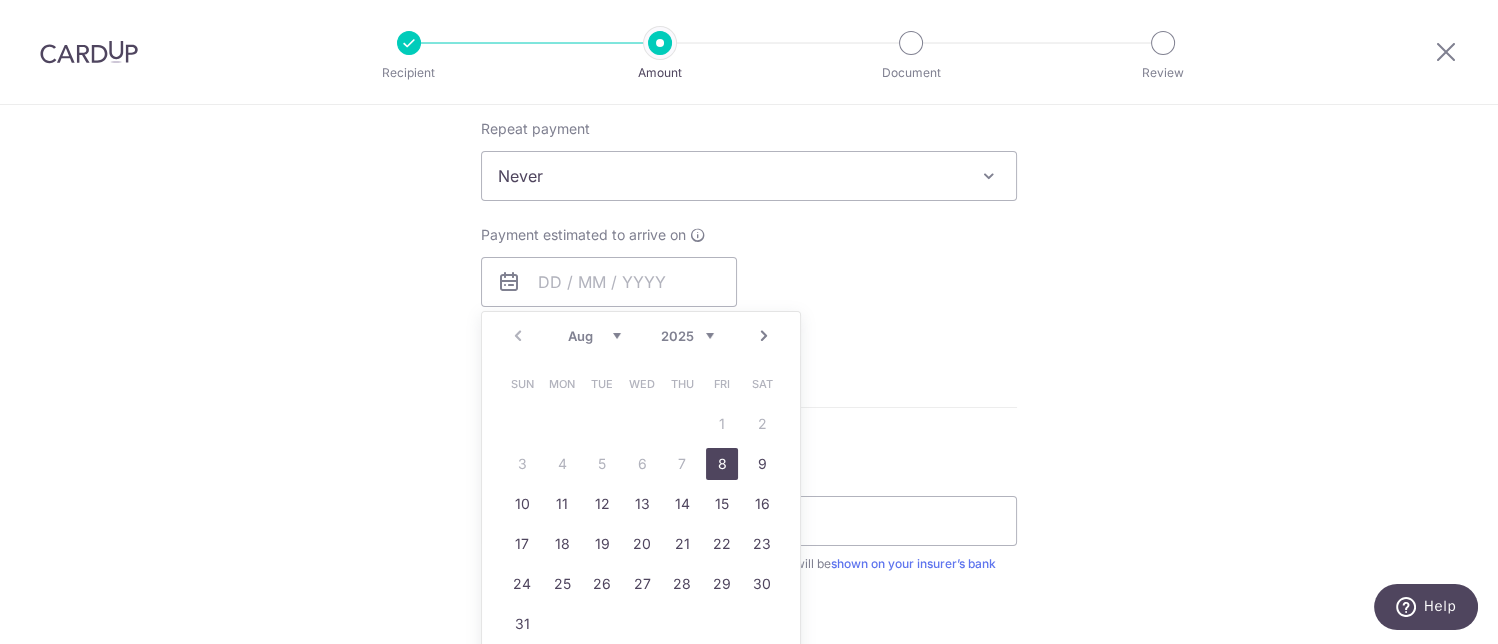 click on "8" at bounding box center (722, 464) 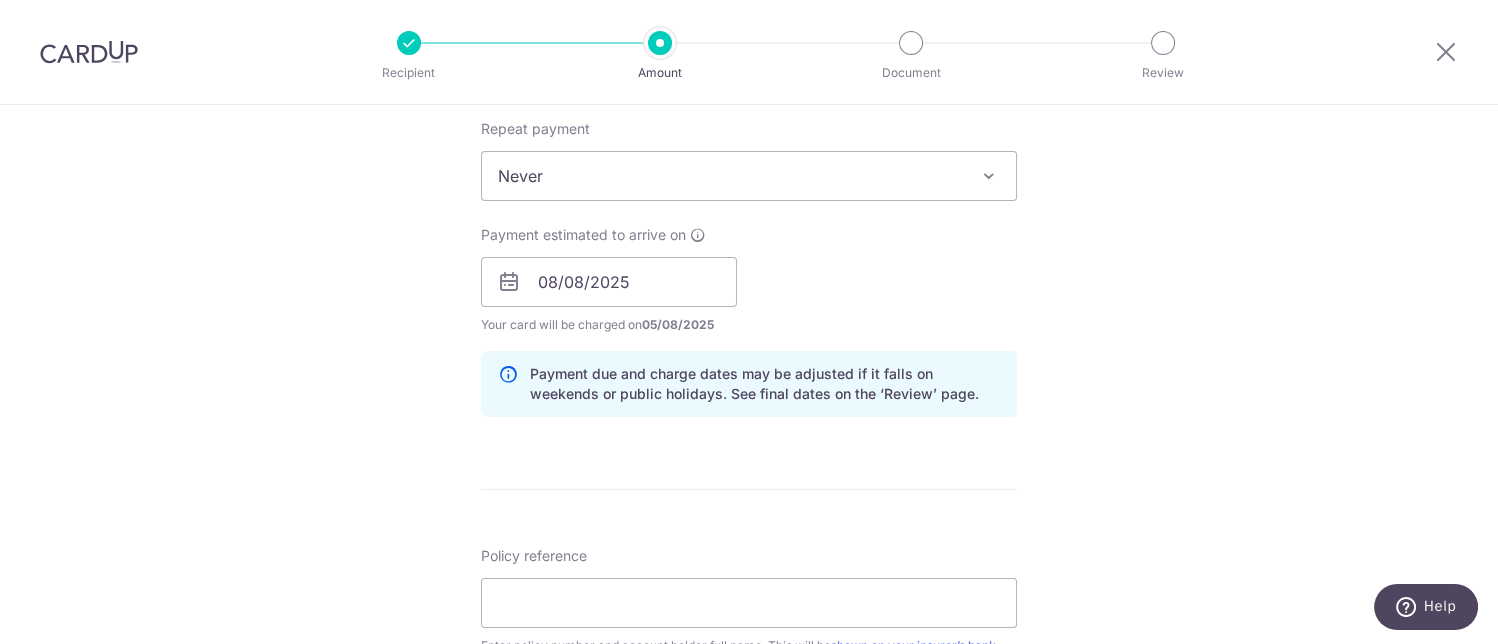 click on "Payment estimated to arrive on
08/08/2025
Prev Next Aug Sep Oct Nov Dec 2025 2026 2027 2028 2029 2030 2031 2032 2033 2034 2035 Sun Mon Tue Wed Thu Fri Sat           1 2 3 4 5 6 7 8 9 10 11 12 13 14 15 16 17 18 19 20 21 22 23 24 25 26 27 28 29 30 31
Your card will be charged on  05/08/2025  for the first payment
* If your payment is funded by  9:00am SGT on Wednesday 06/08/2025
06/08/2025
No. of Payments" at bounding box center (749, 280) 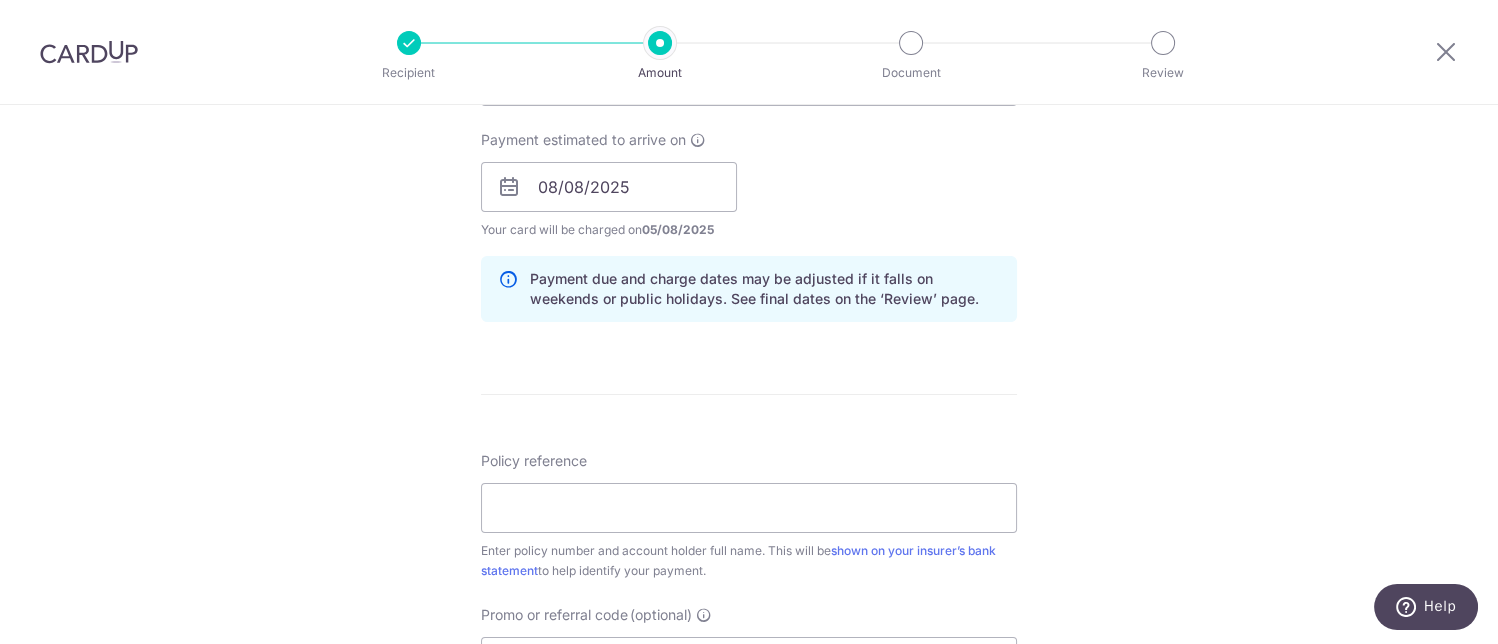 scroll, scrollTop: 933, scrollLeft: 0, axis: vertical 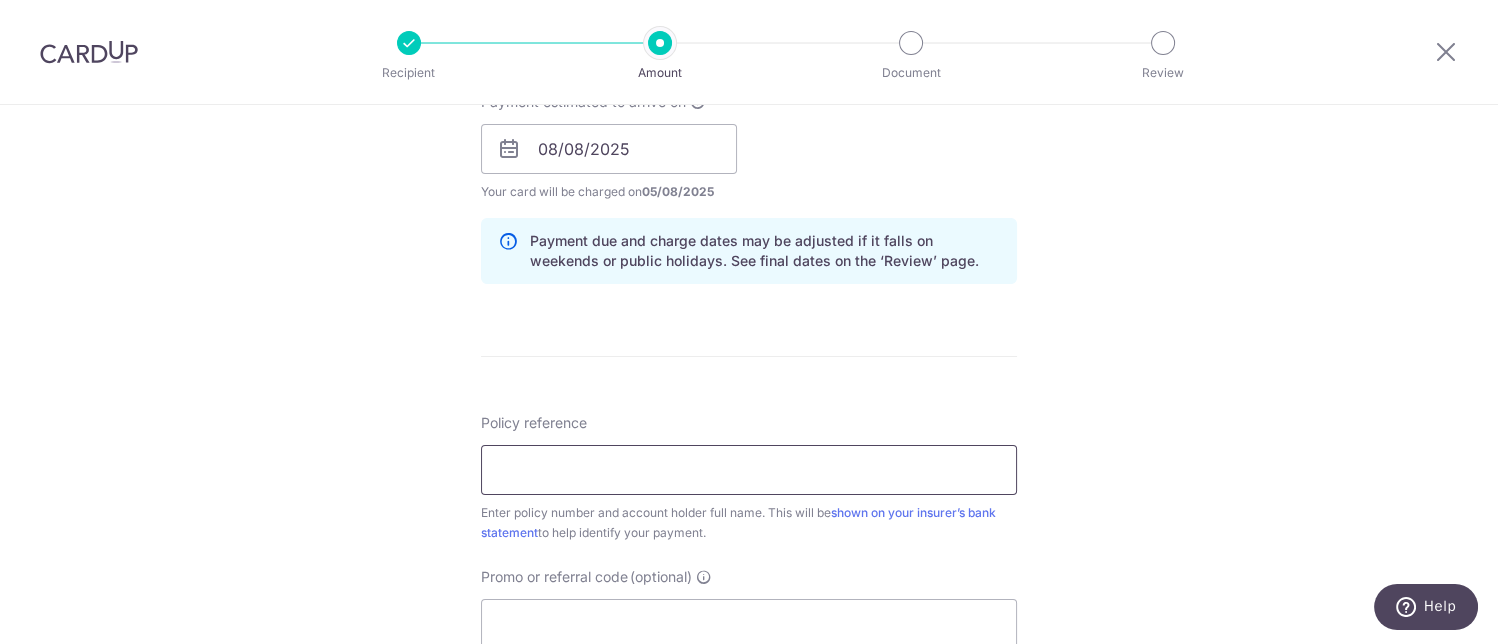 click on "Policy reference" at bounding box center (749, 470) 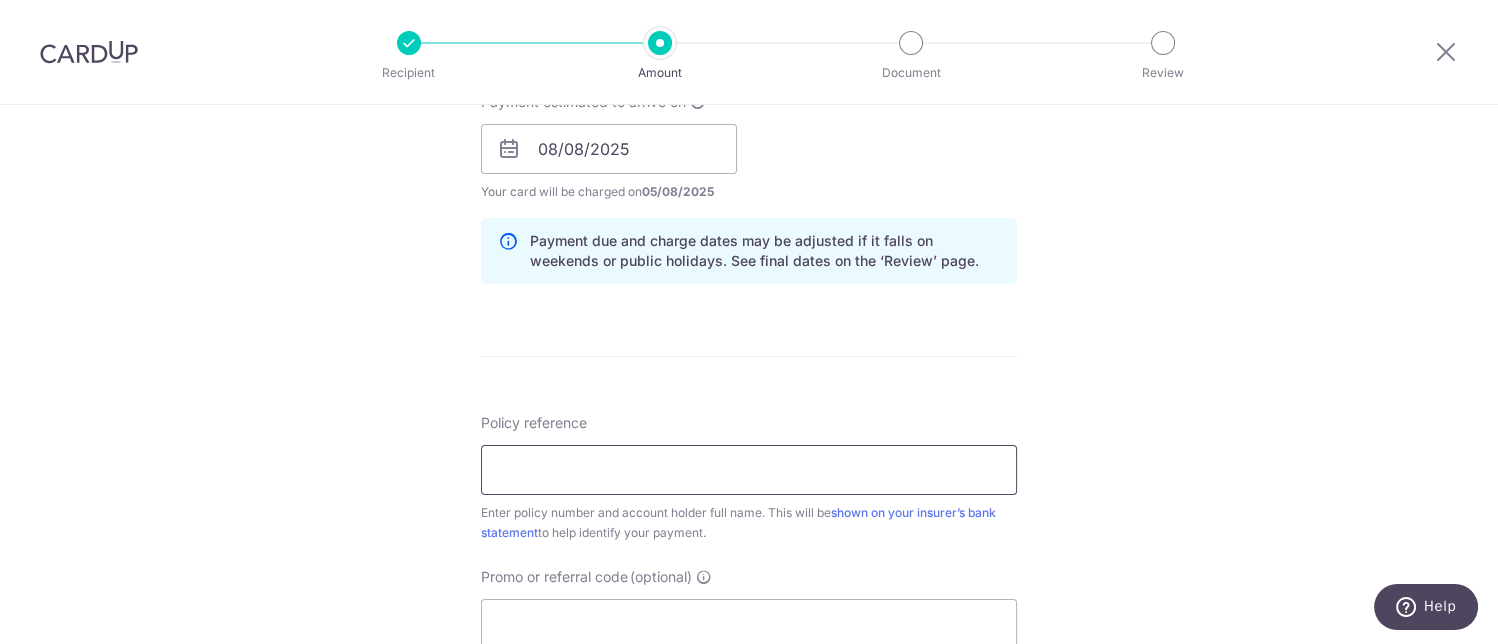 paste on "[PHONE]" 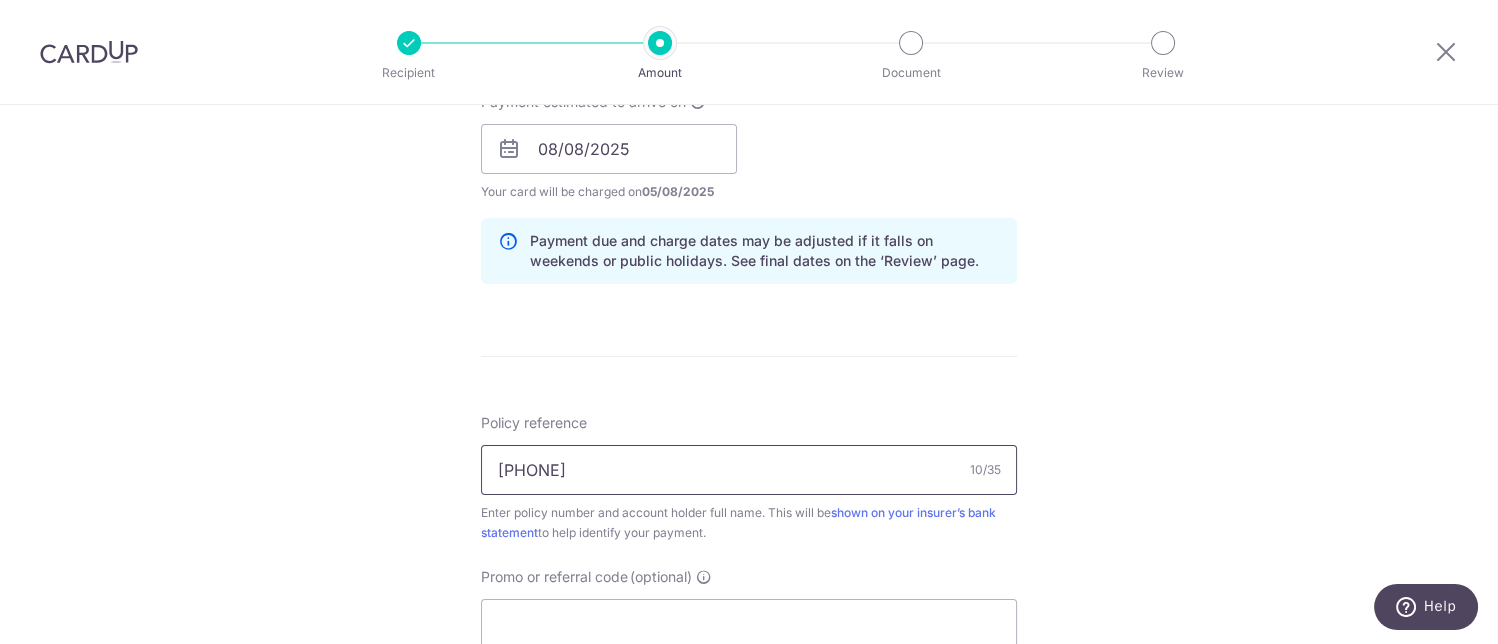 type on "[PHONE]" 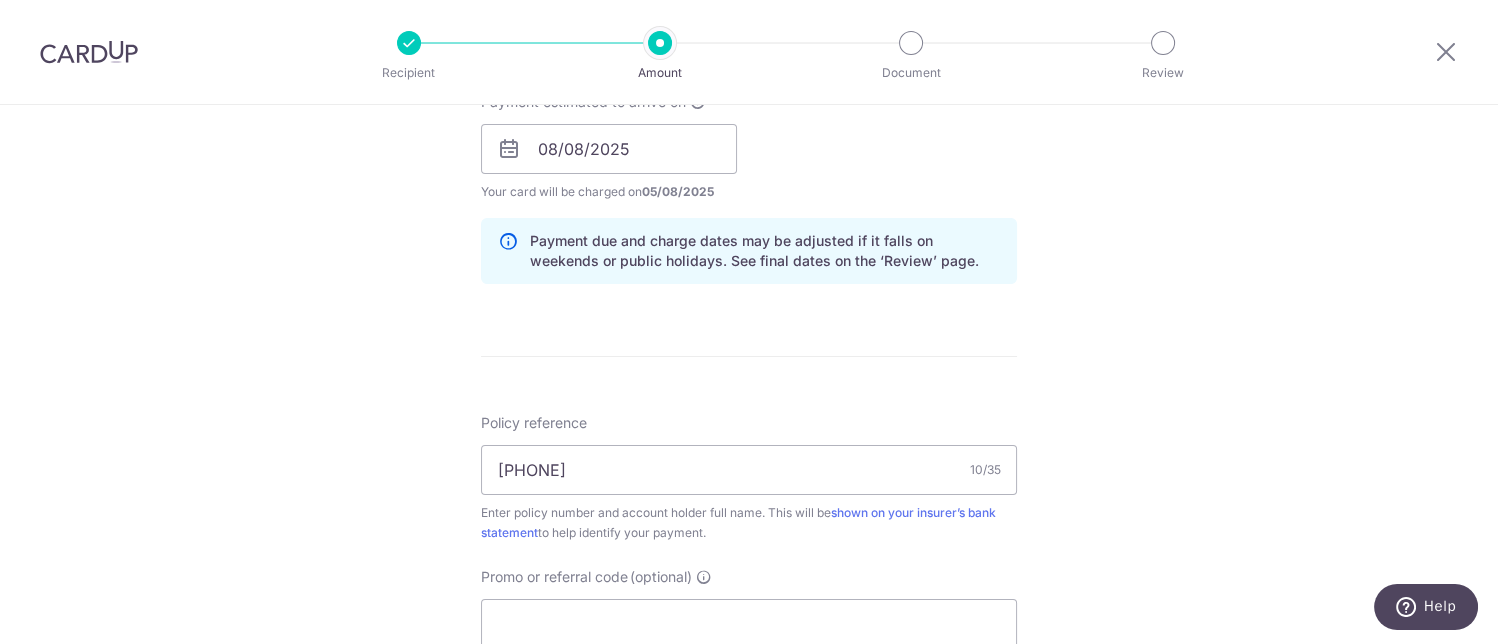 click on "Tell us more about your payment
Enter payment amount
SGD
245.00
245.00
Select Card
**** 6759
Add credit card
Your Cards
**** 6759
Secure 256-bit SSL
Text
New card details
Card
Secure 256-bit SSL" at bounding box center [749, 117] 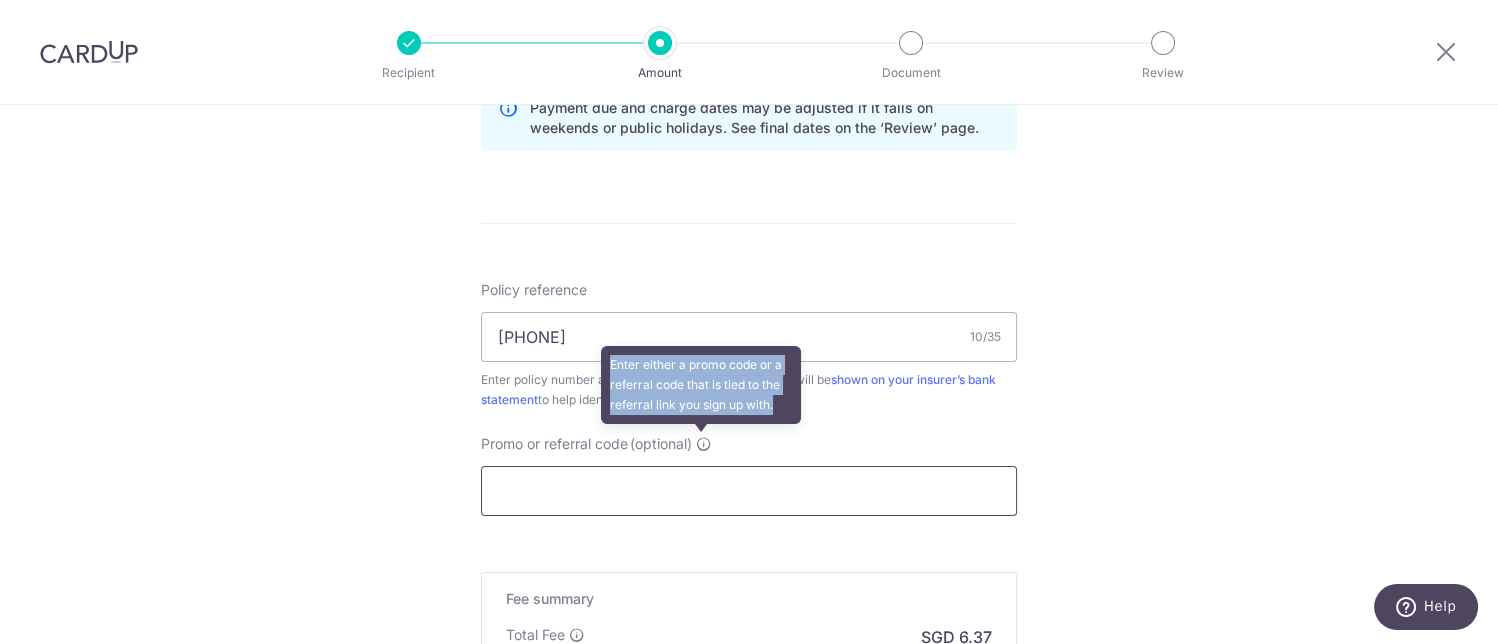click on "Promo or referral code
(optional)
Enter either a promo code or a referral code that is tied to the referral link you sign up with.
The discounted fee will be shown on the review step, right before you create your payments.
Add" at bounding box center (749, 475) 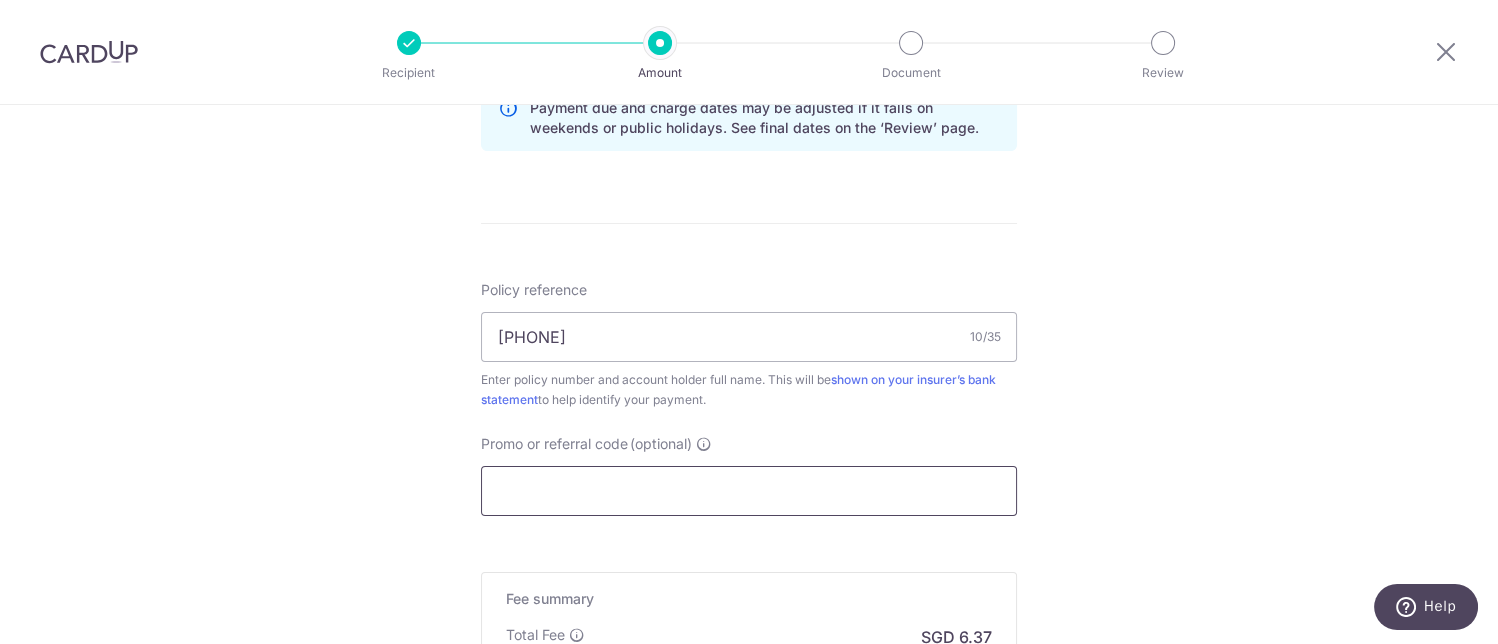 click on "Promo or referral code
(optional)" at bounding box center (749, 491) 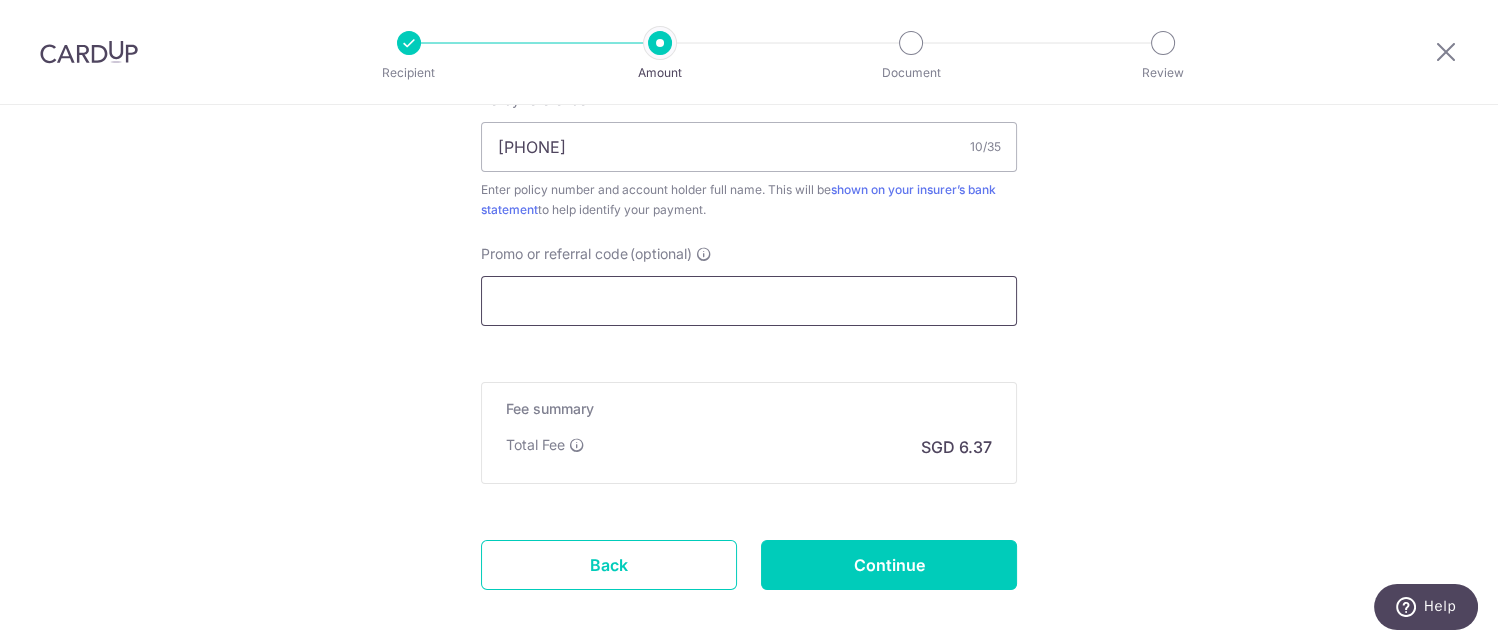 scroll, scrollTop: 1333, scrollLeft: 0, axis: vertical 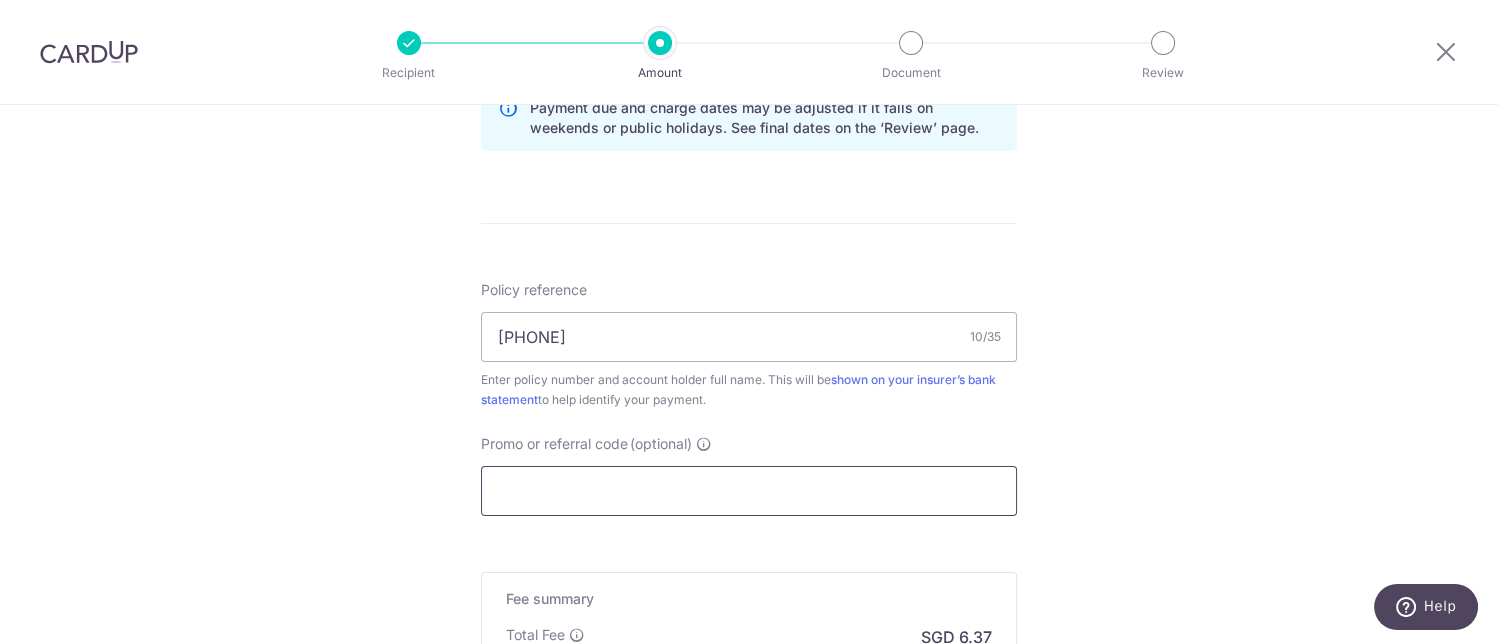 paste on "OFF225" 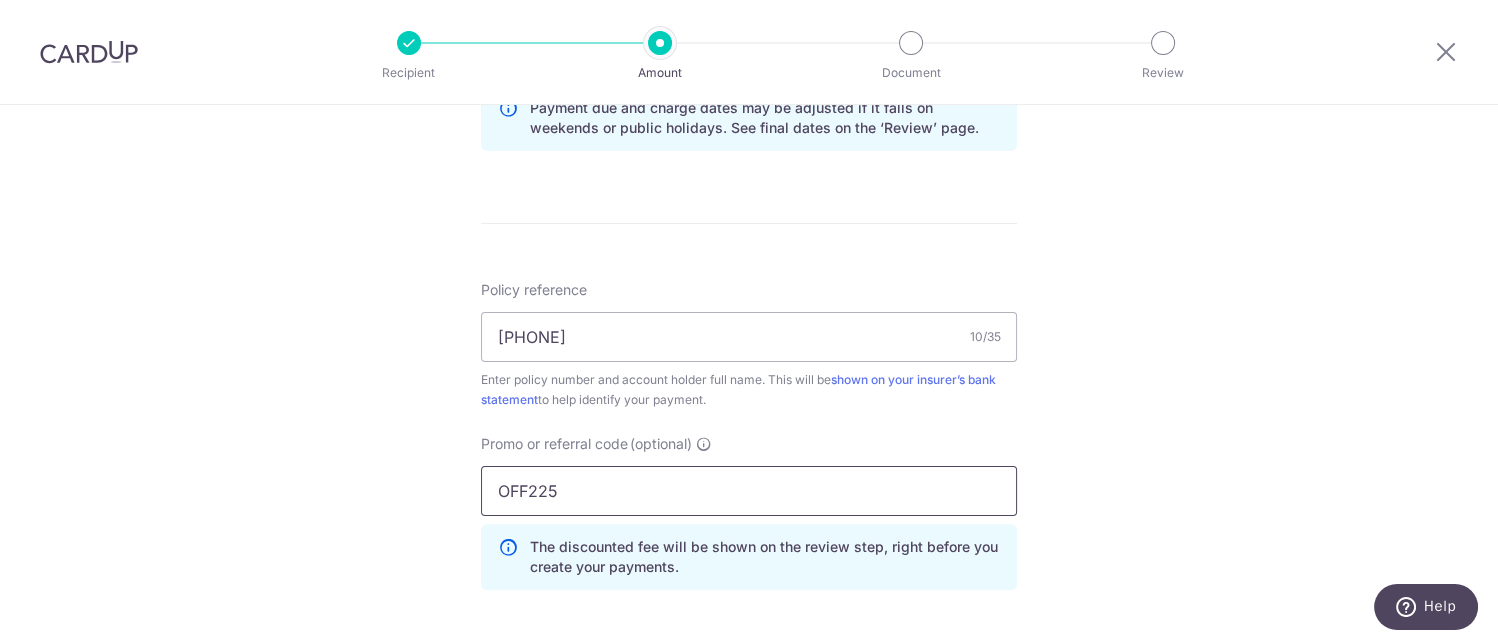 type on "OFF225" 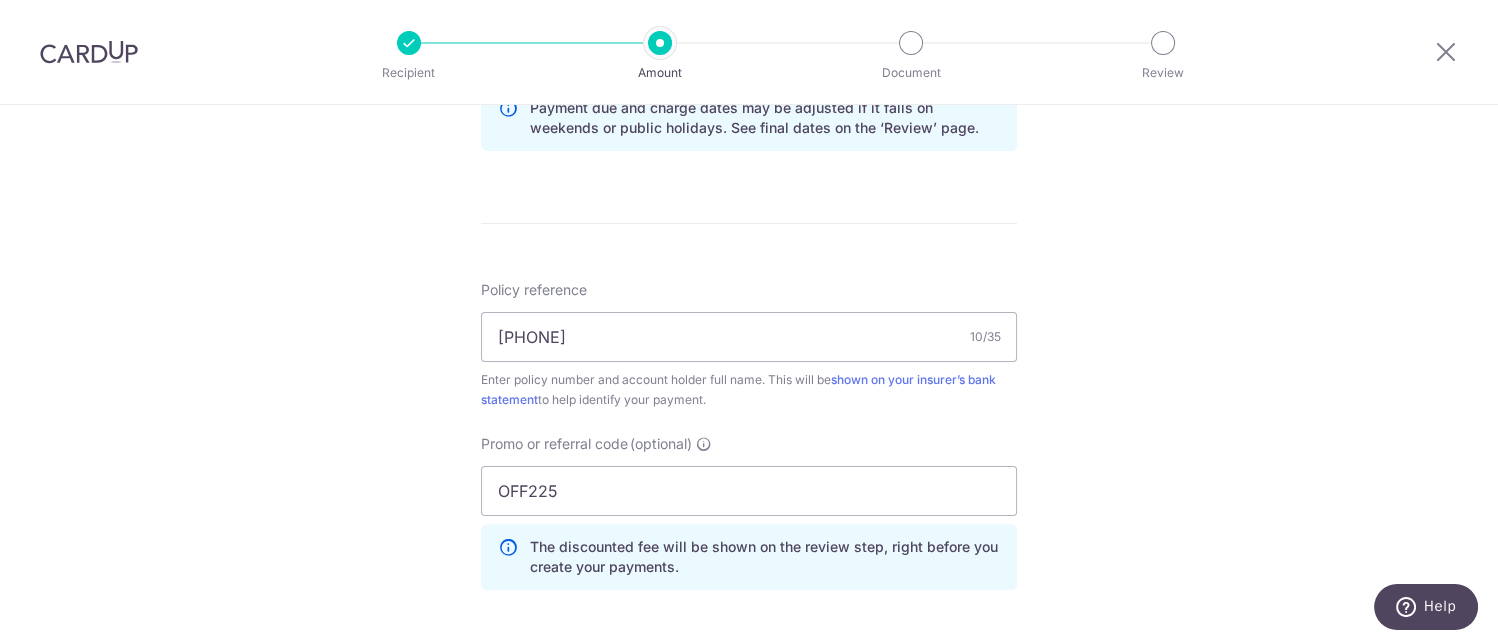 drag, startPoint x: 362, startPoint y: 478, endPoint x: 442, endPoint y: 471, distance: 80.305664 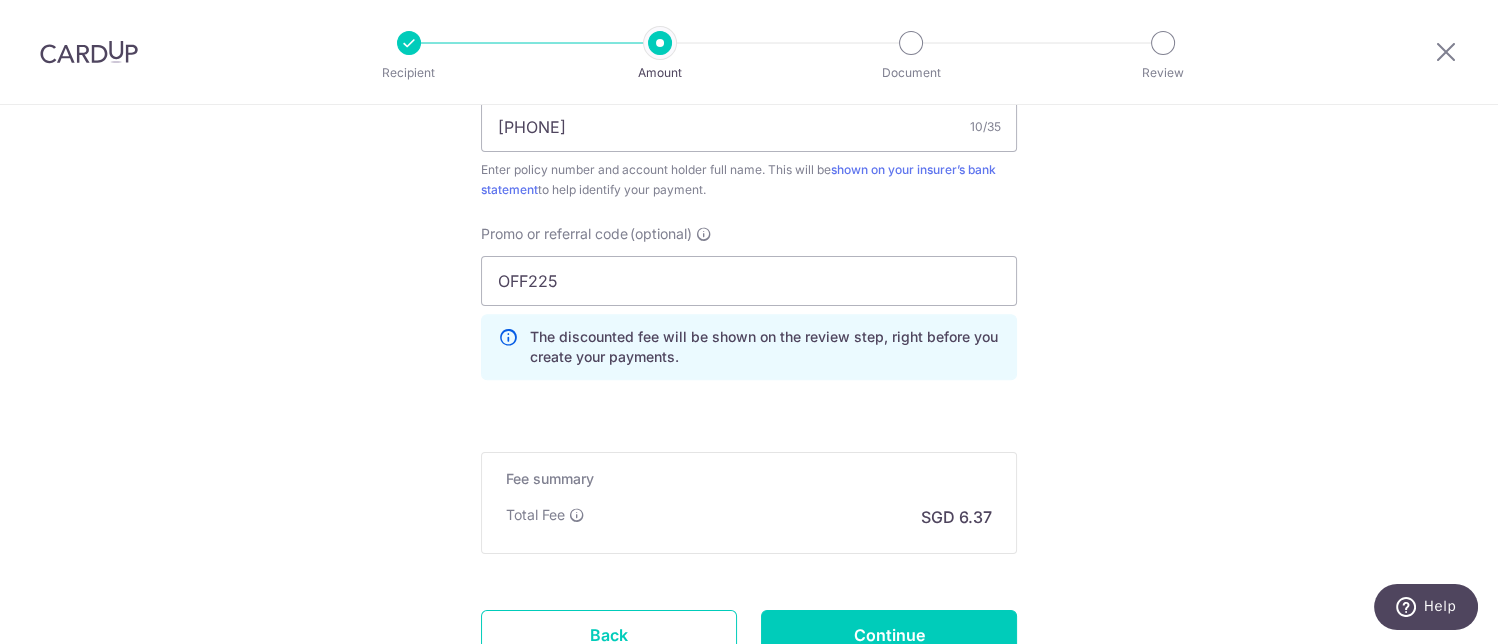scroll, scrollTop: 1333, scrollLeft: 0, axis: vertical 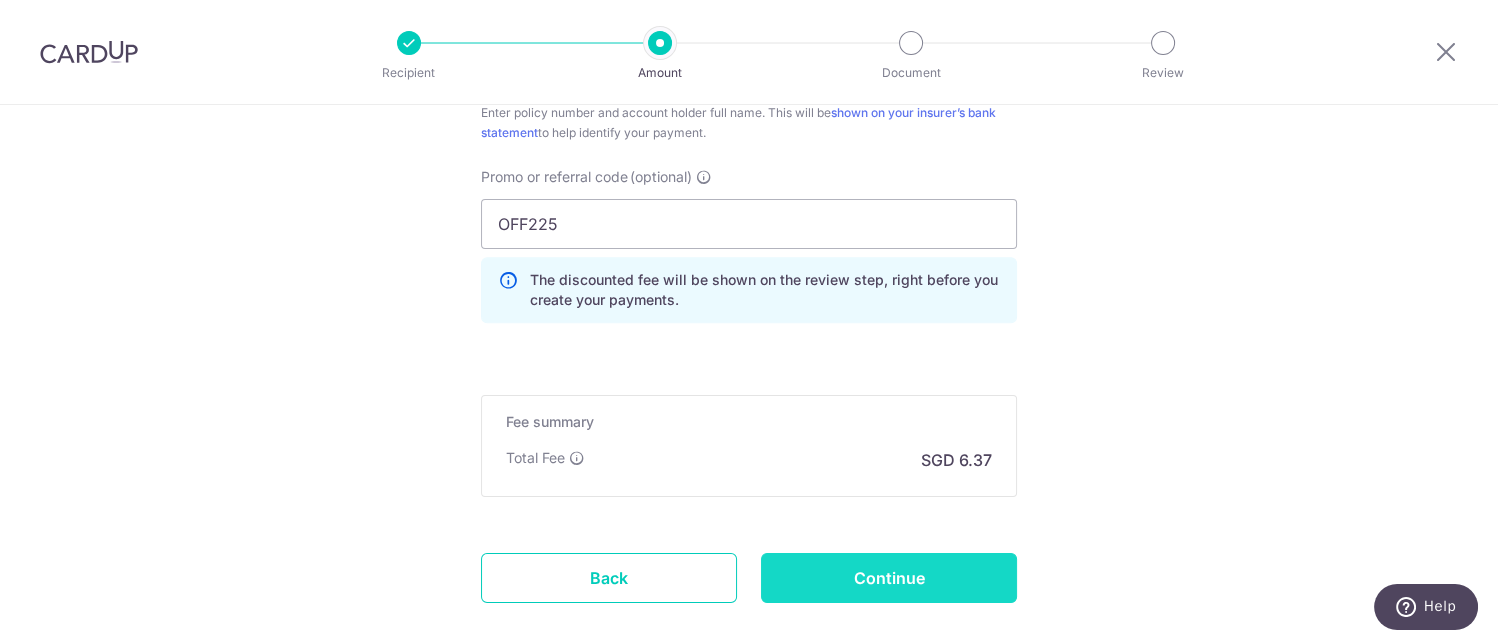 click on "Continue" at bounding box center (889, 578) 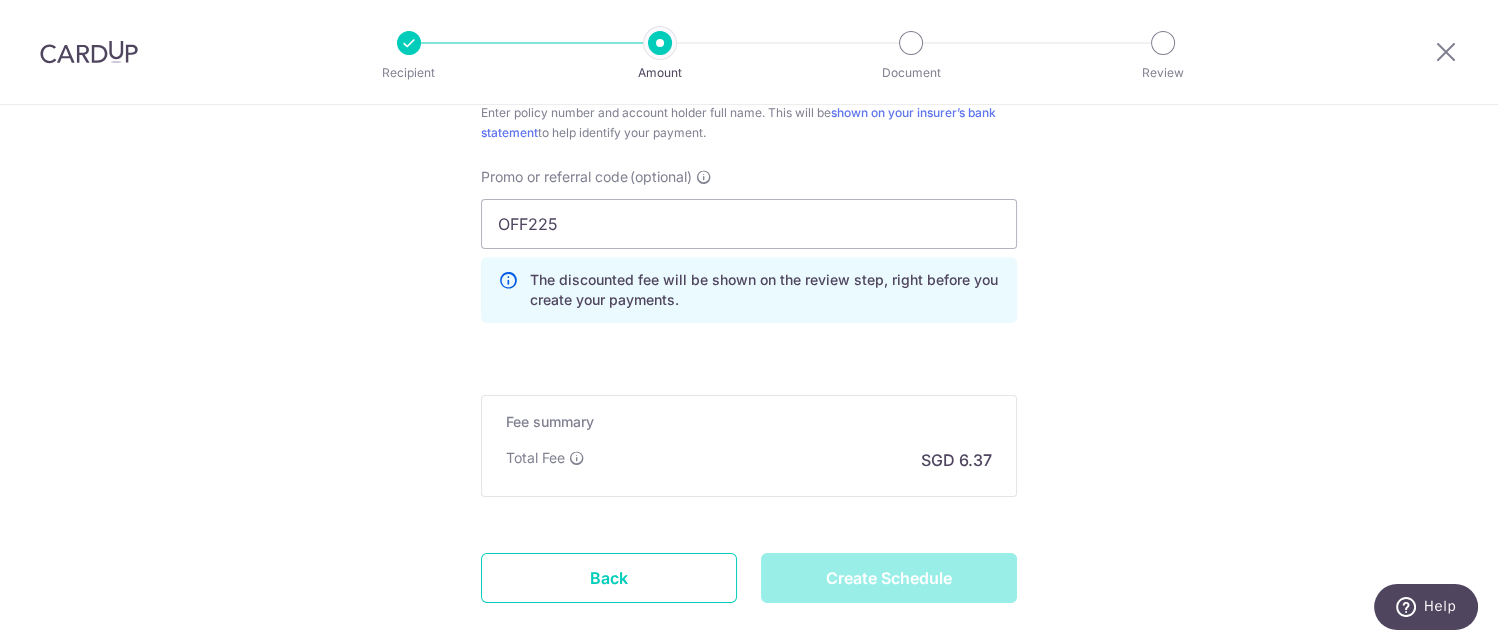 click on "Create Schedule" at bounding box center [889, 578] 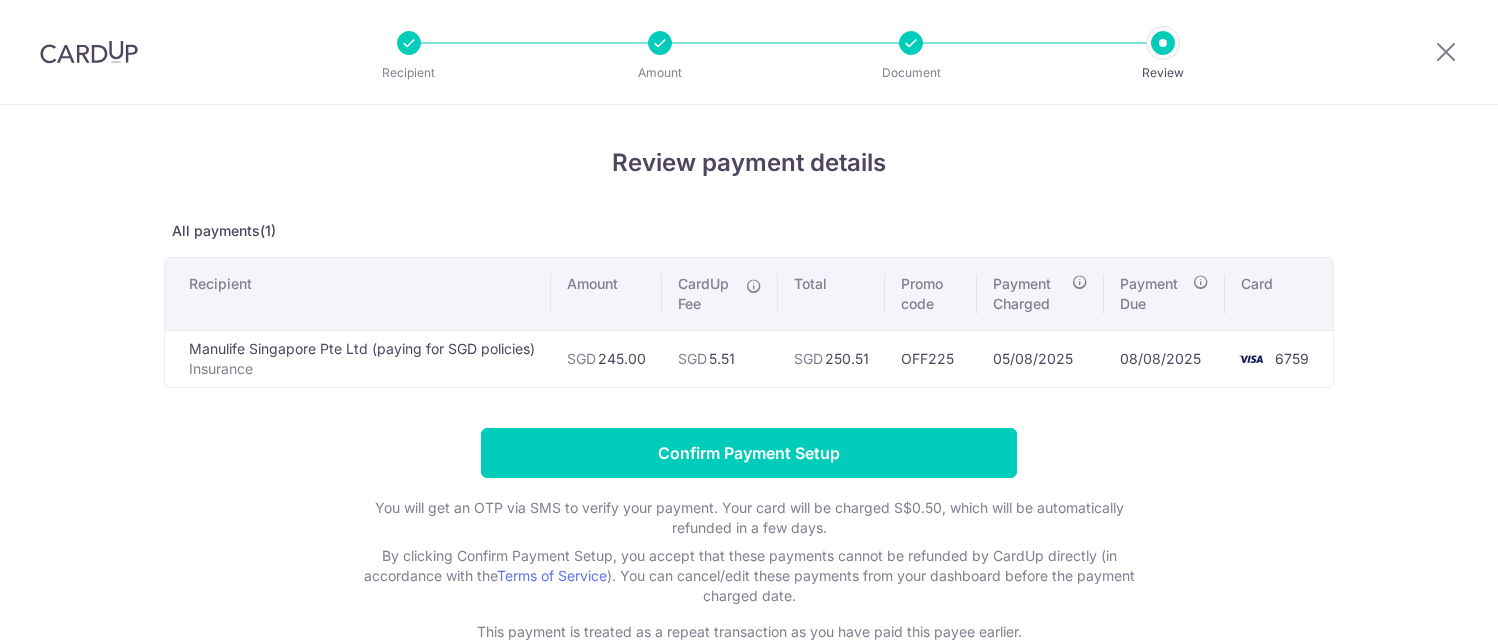 scroll, scrollTop: 0, scrollLeft: 0, axis: both 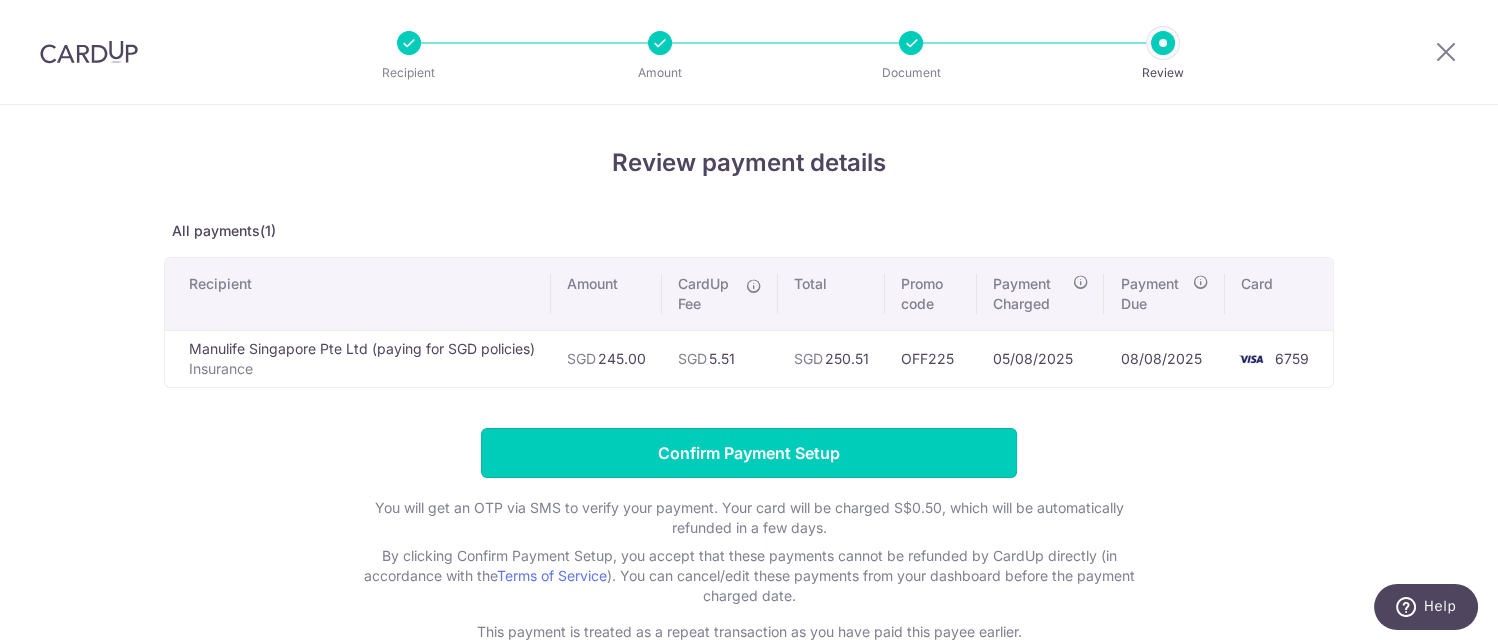 click on "Confirm Payment Setup" at bounding box center (749, 453) 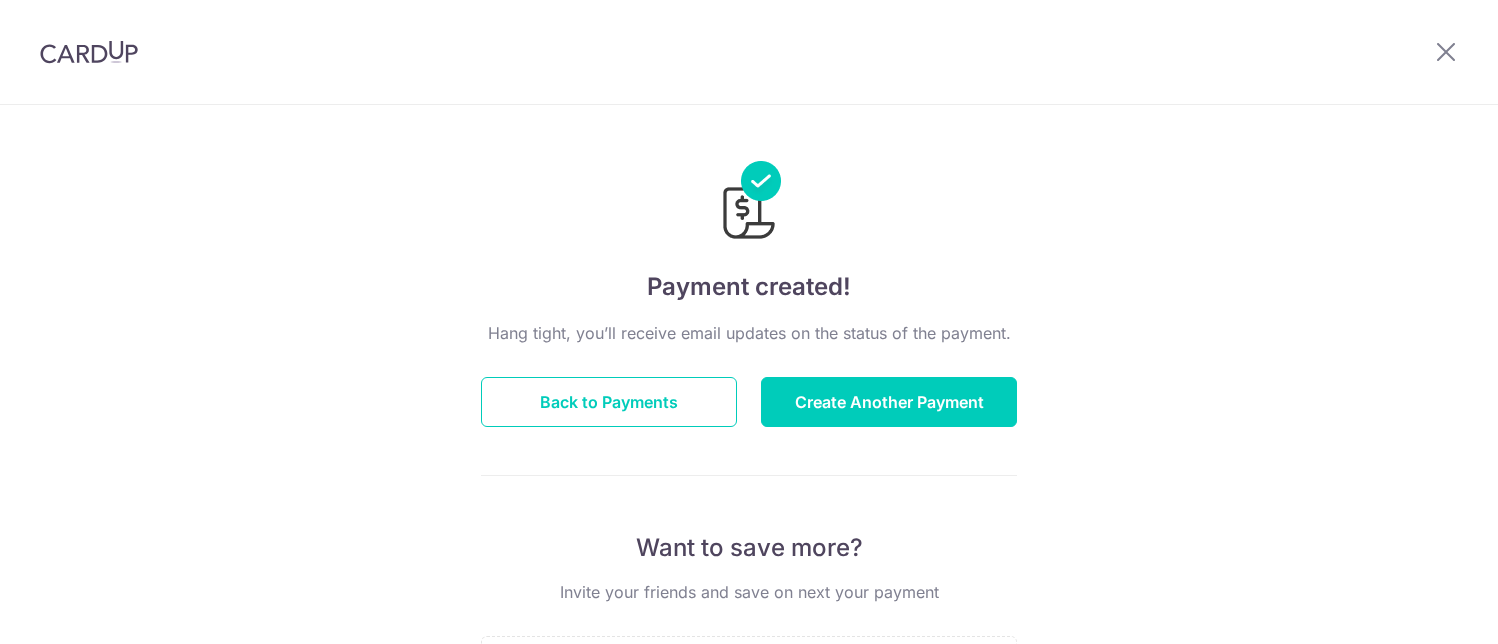 scroll, scrollTop: 0, scrollLeft: 0, axis: both 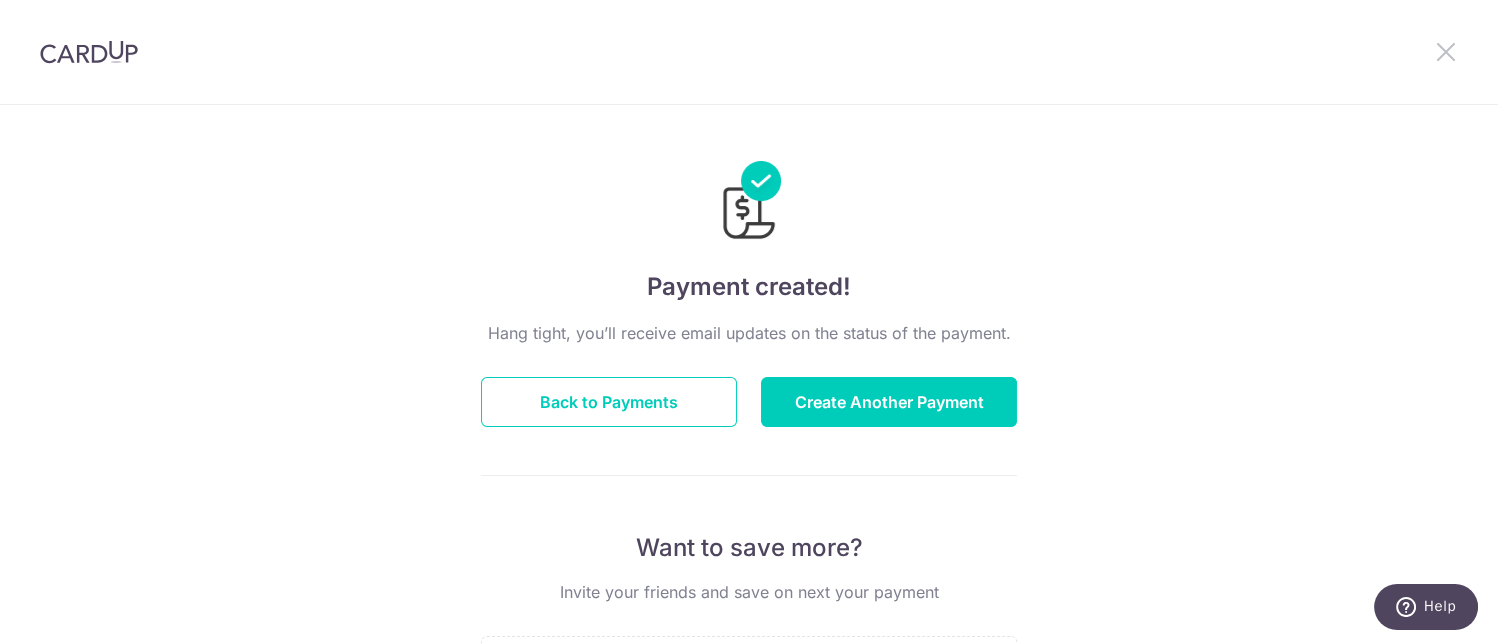click at bounding box center [1446, 51] 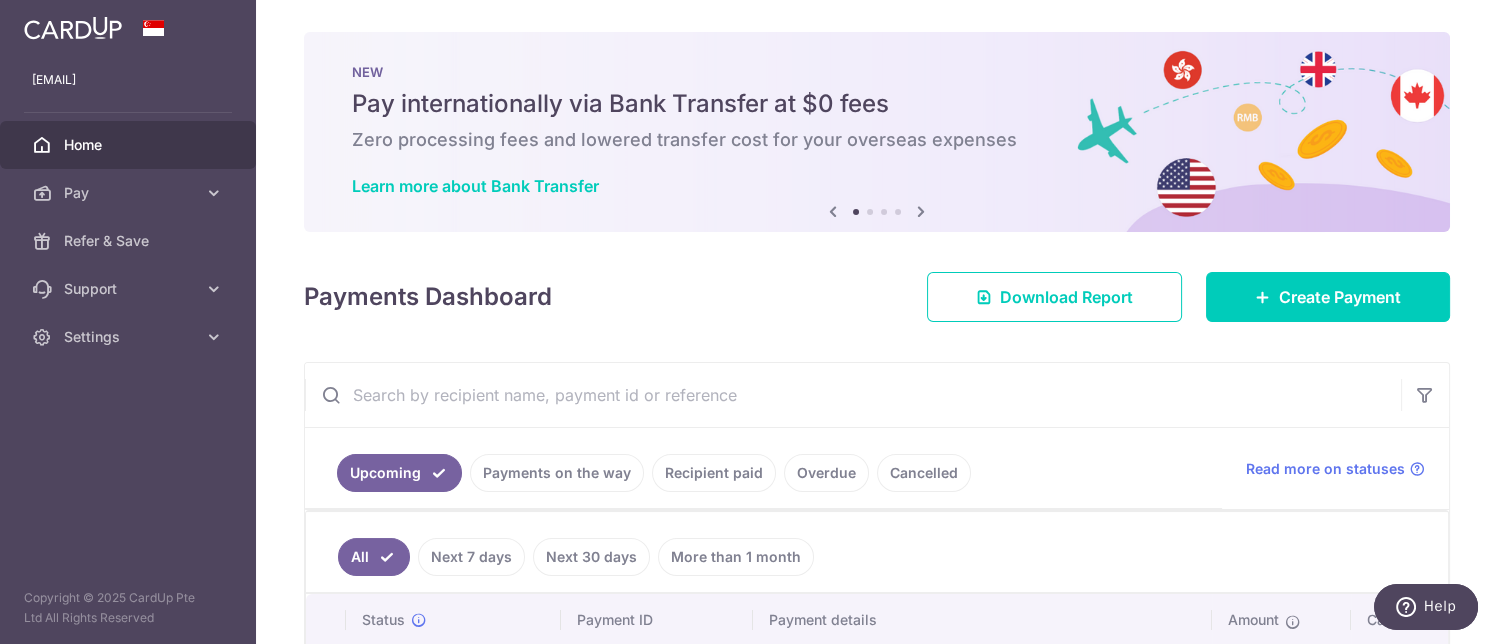 scroll, scrollTop: 0, scrollLeft: 0, axis: both 